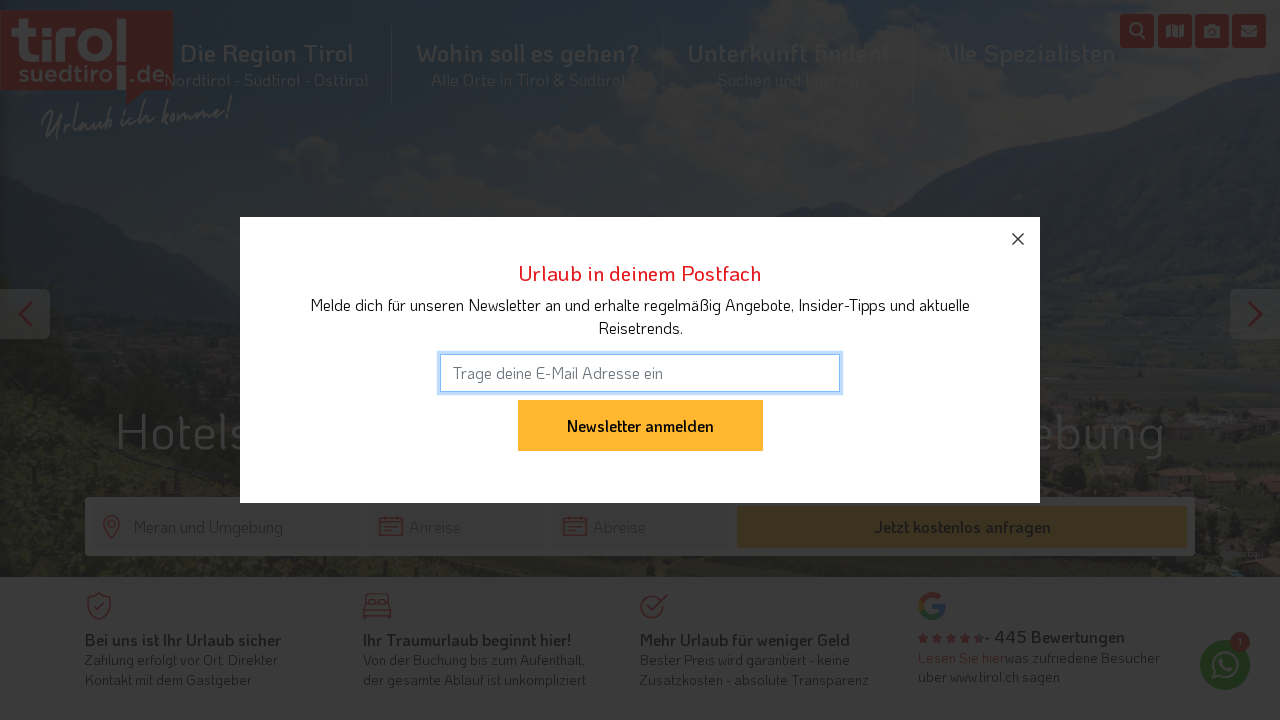 scroll, scrollTop: 0, scrollLeft: 0, axis: both 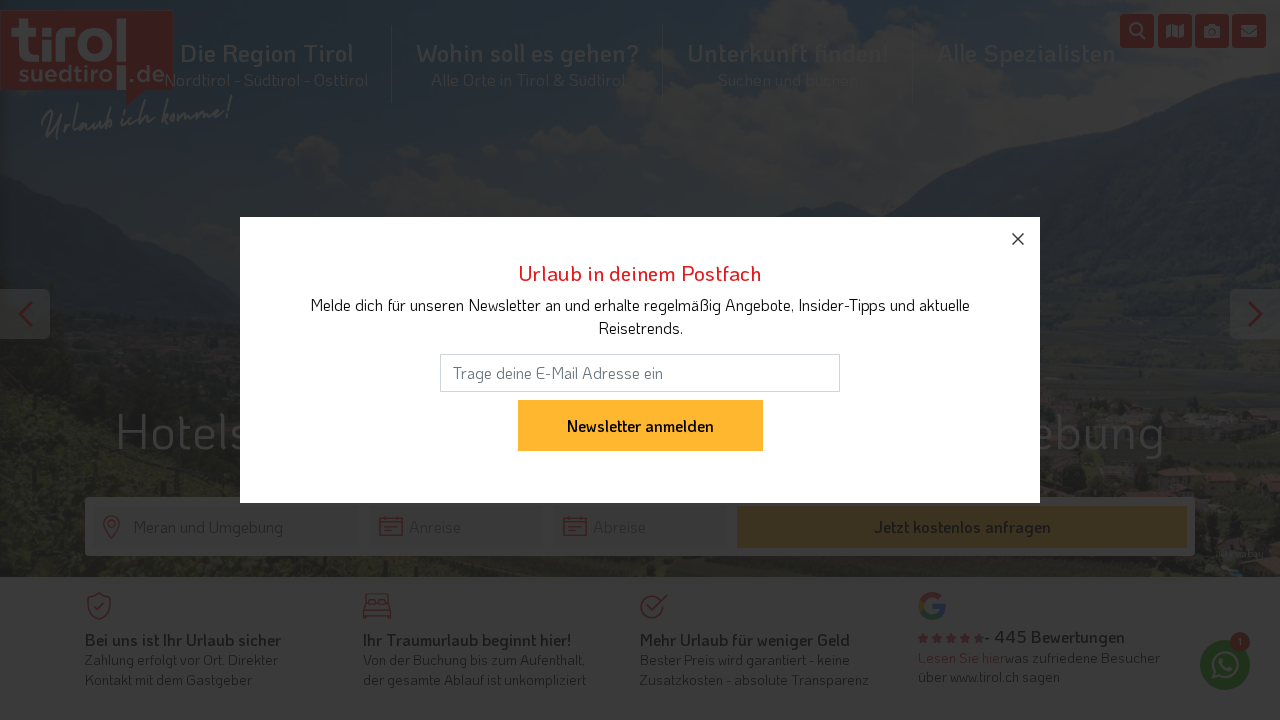 click 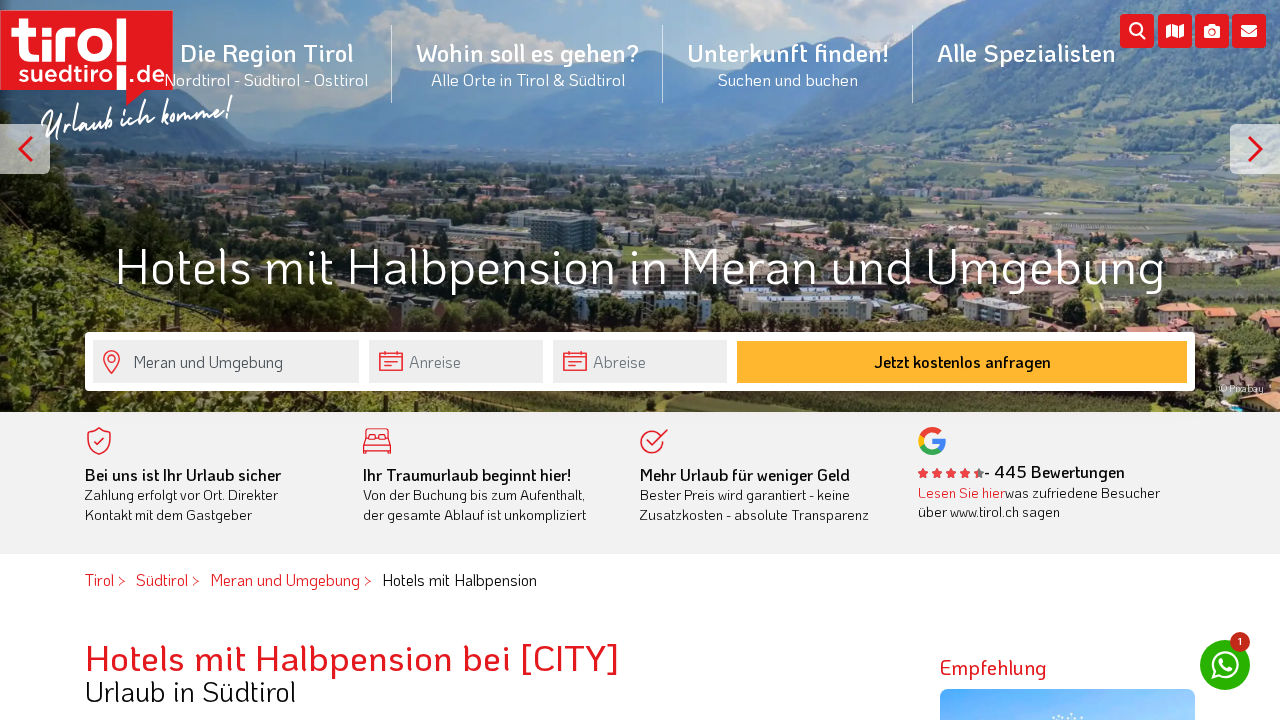 scroll, scrollTop: 164, scrollLeft: 0, axis: vertical 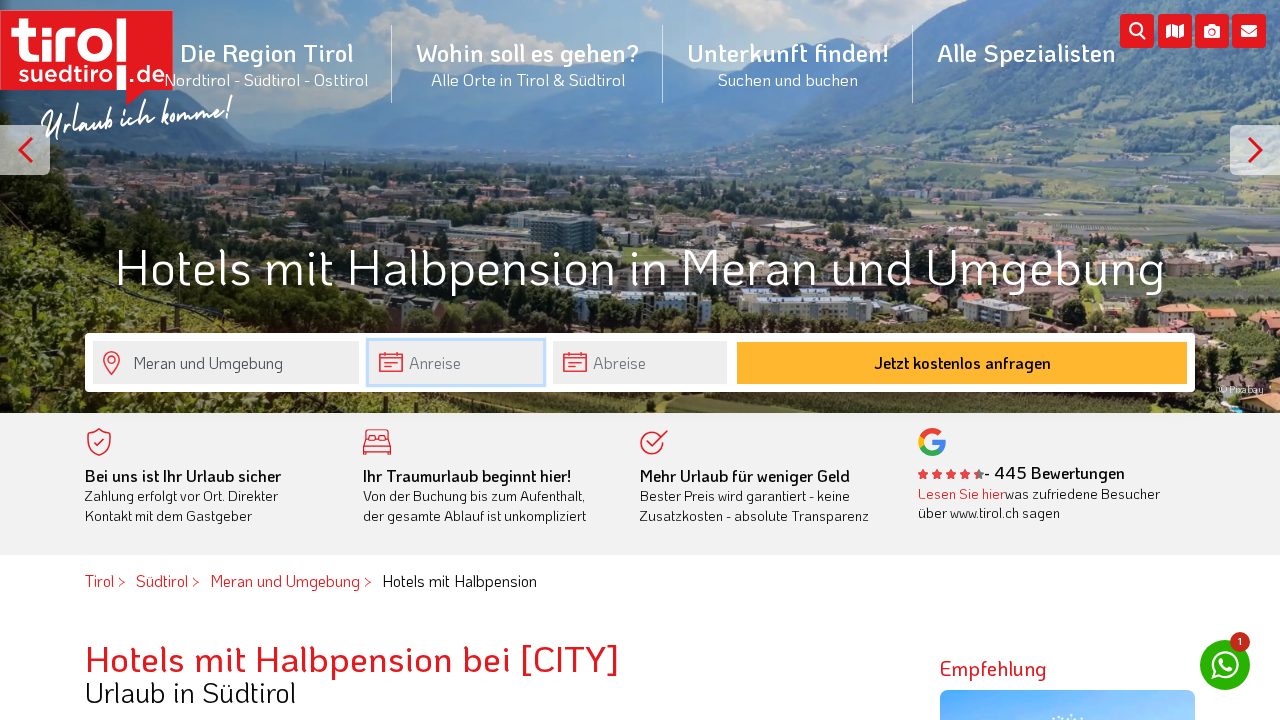 click at bounding box center (456, 362) 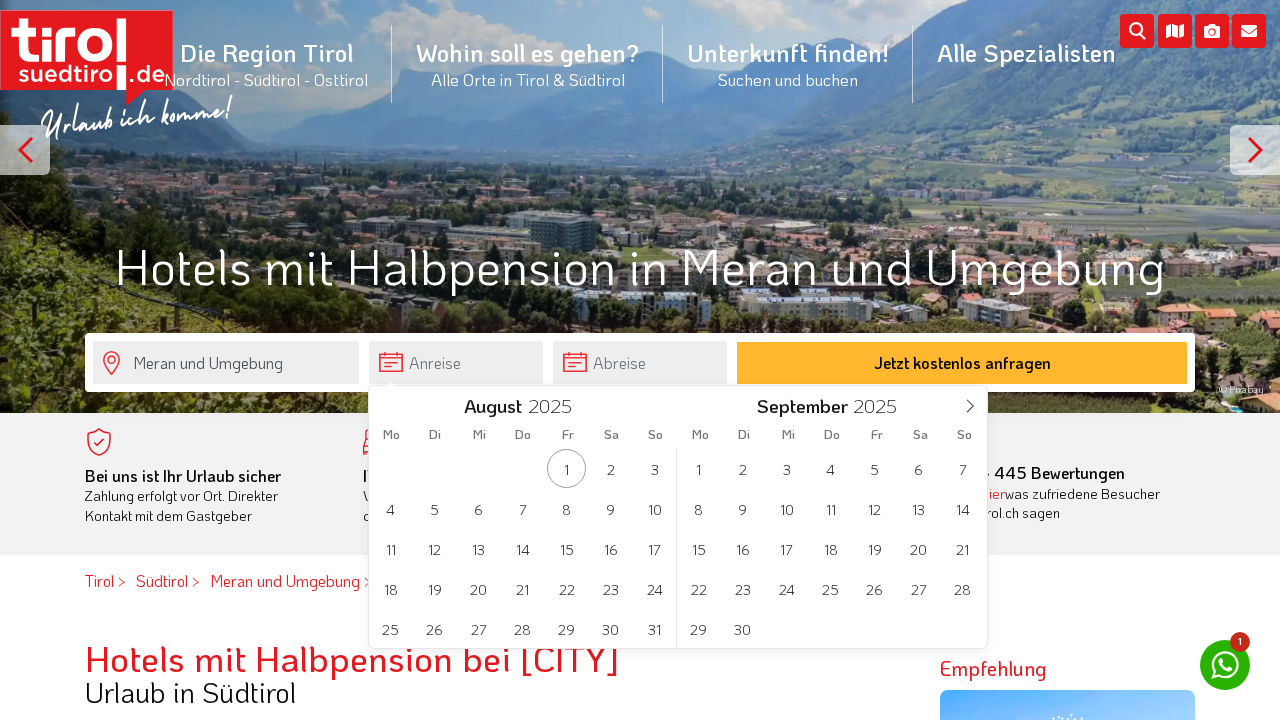 click 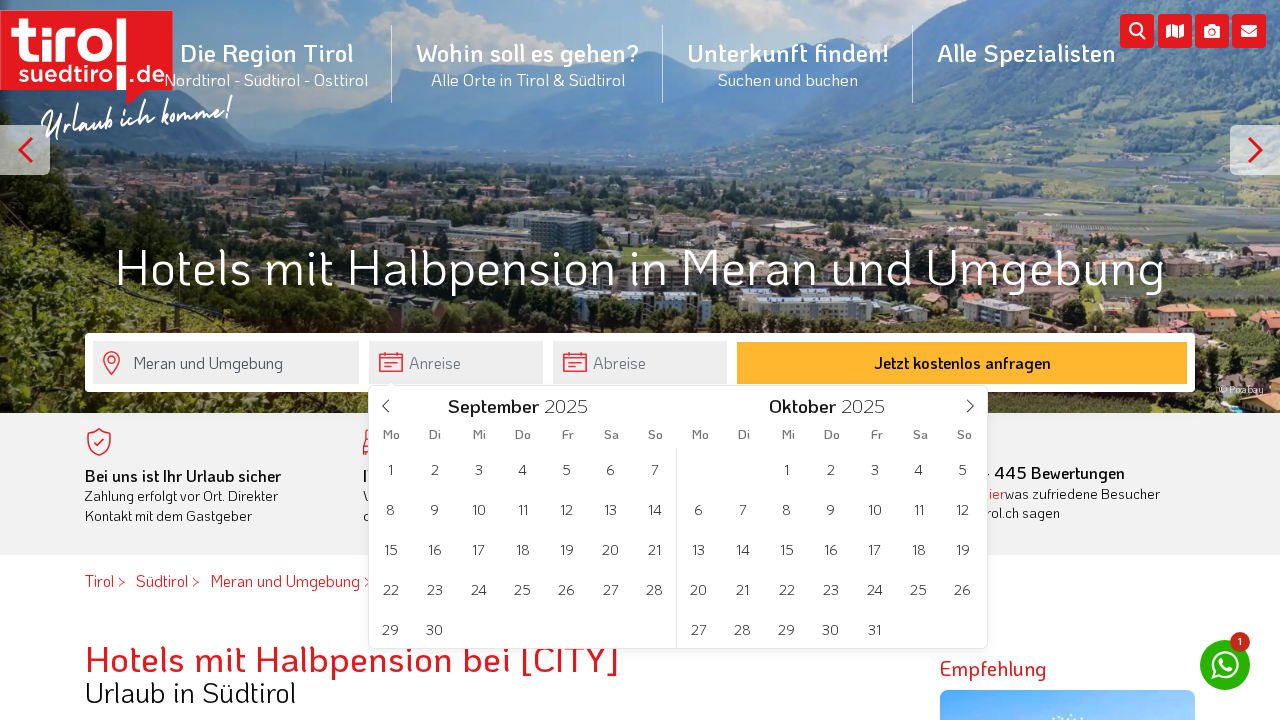 click 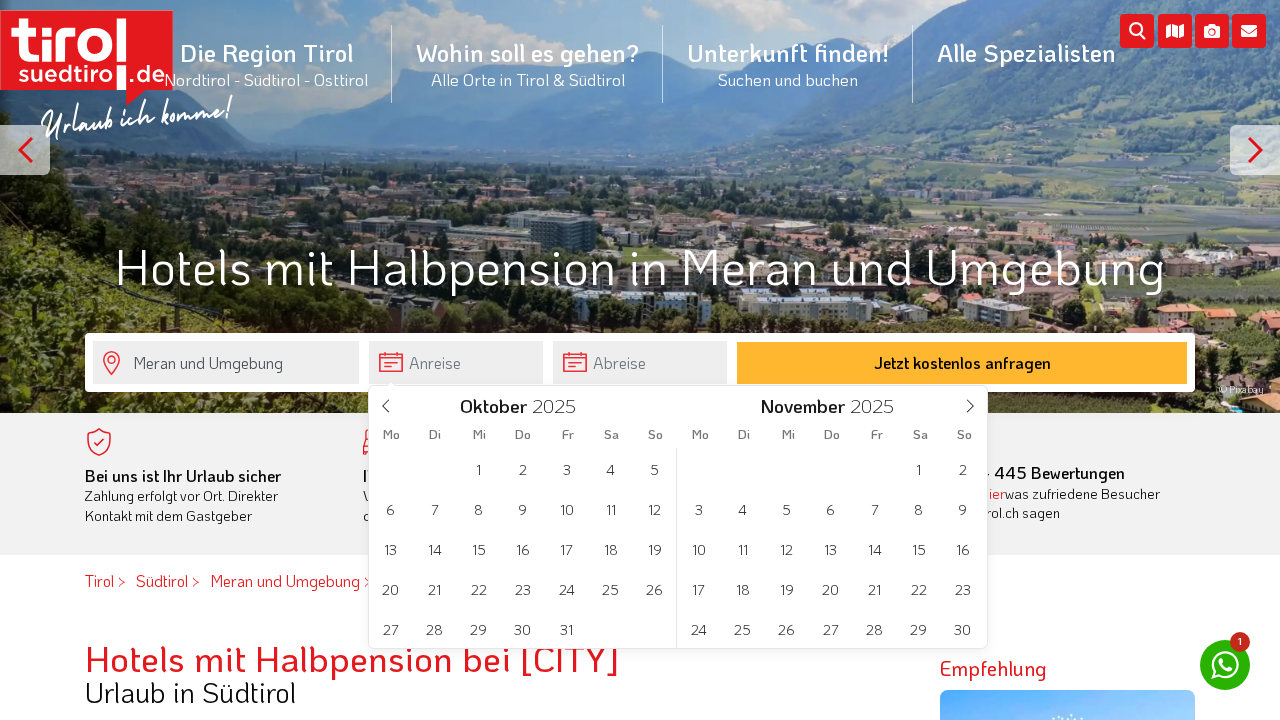 click 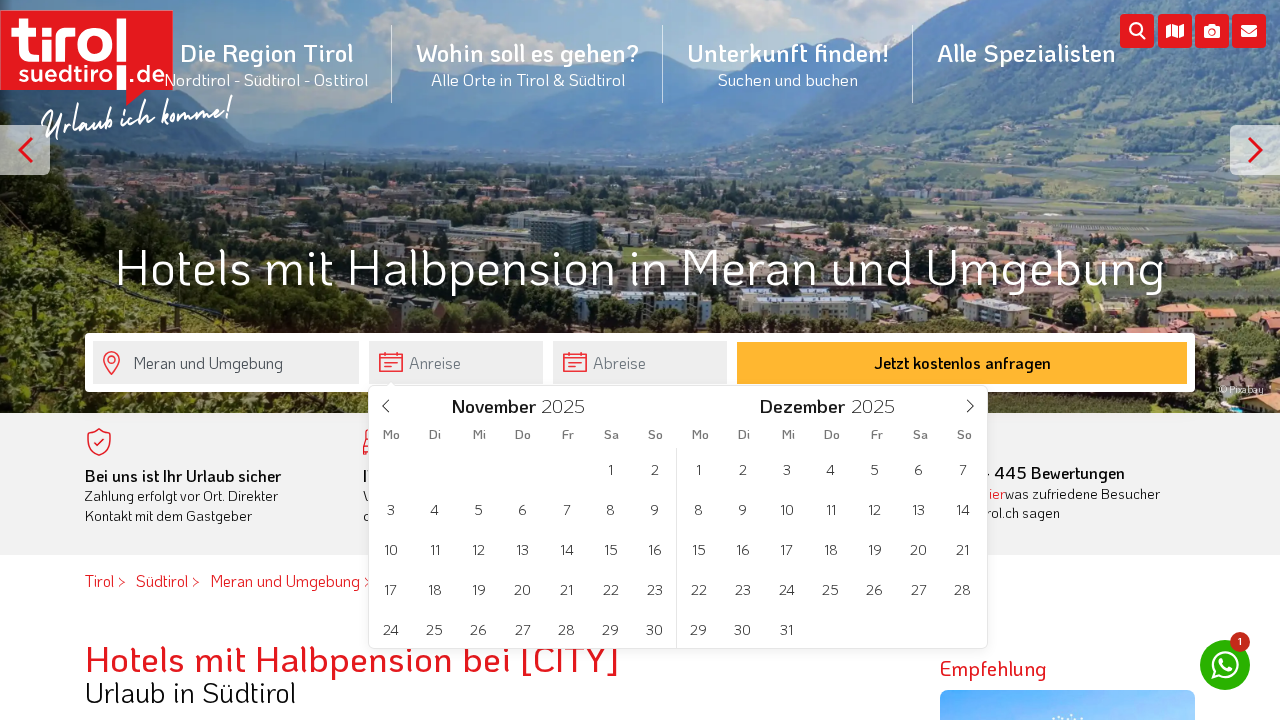 click 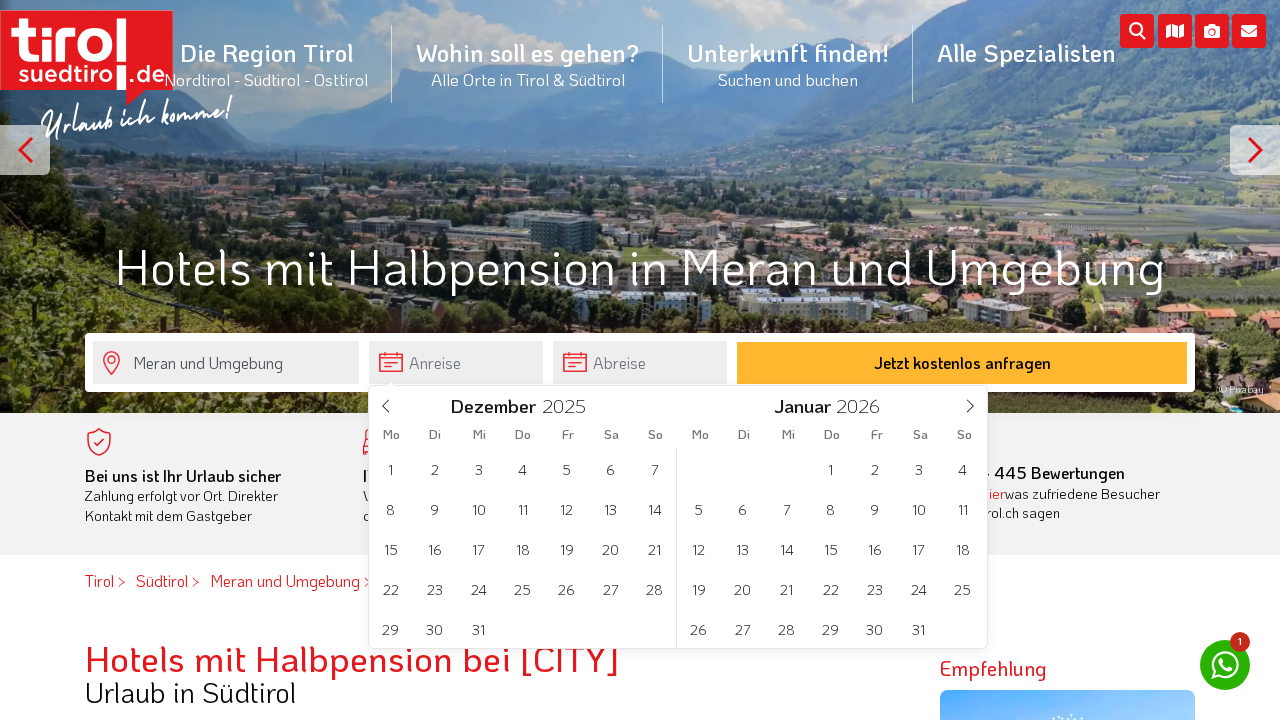click 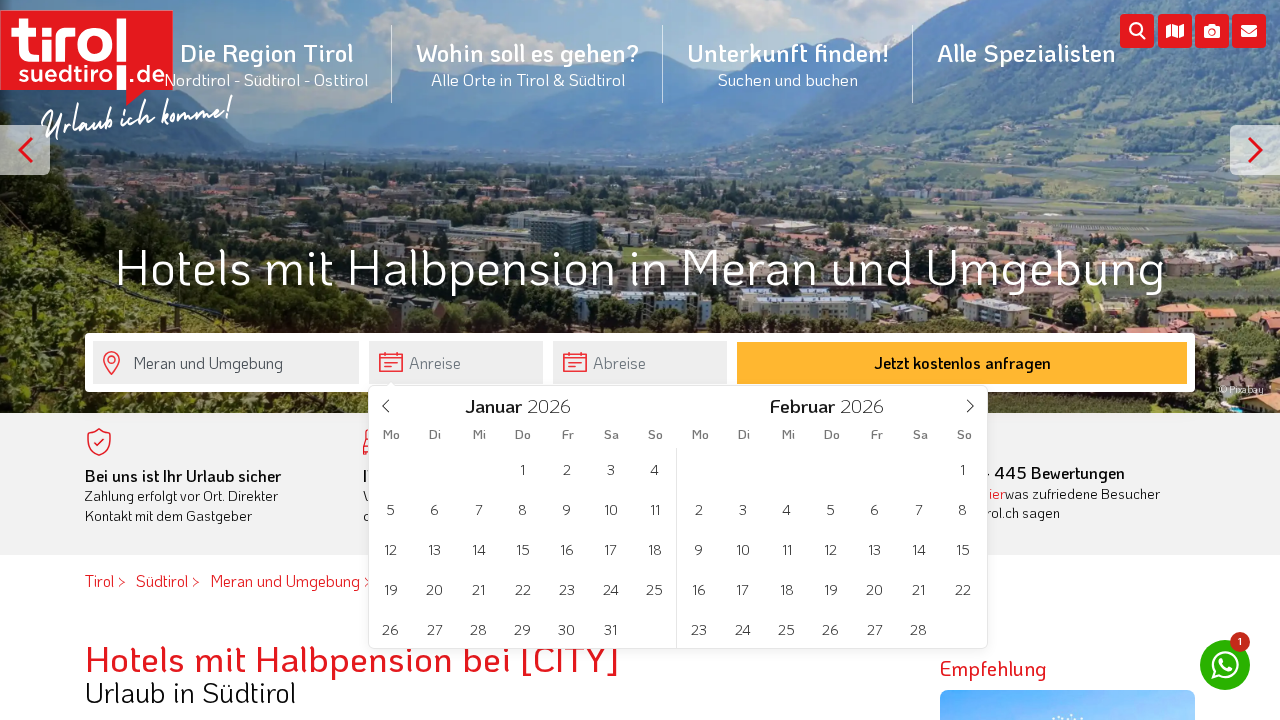 click 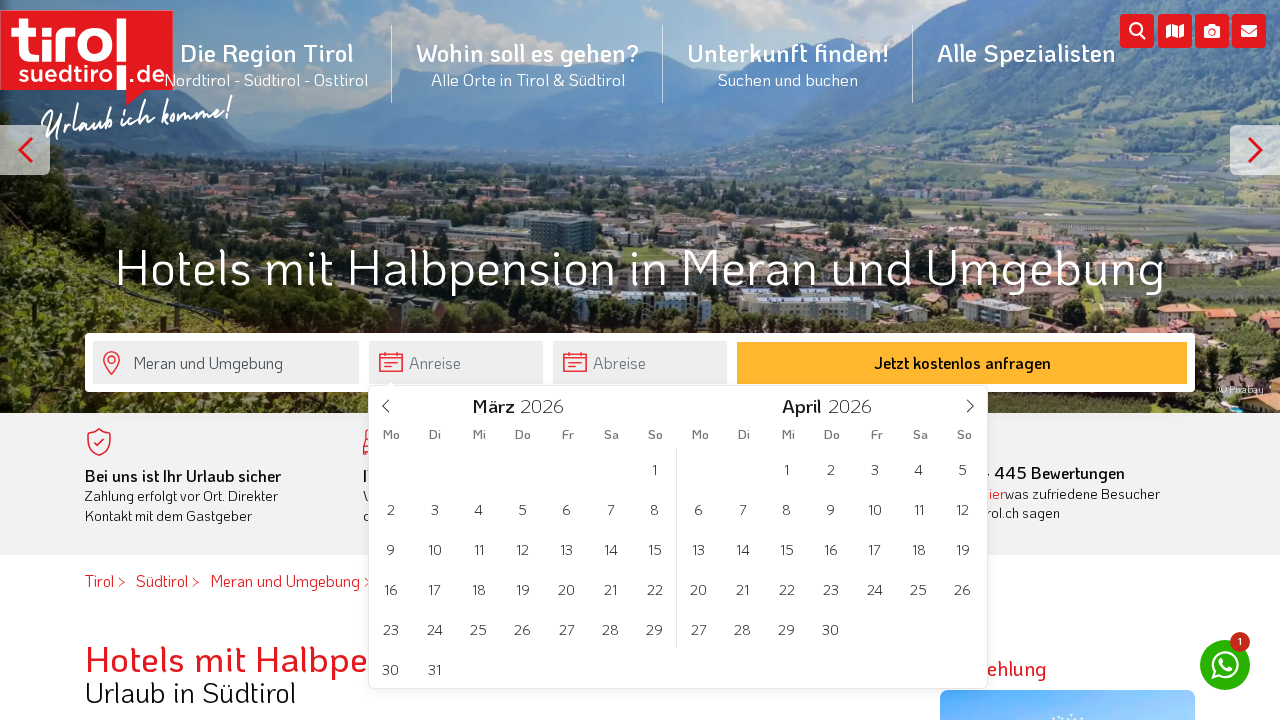 click 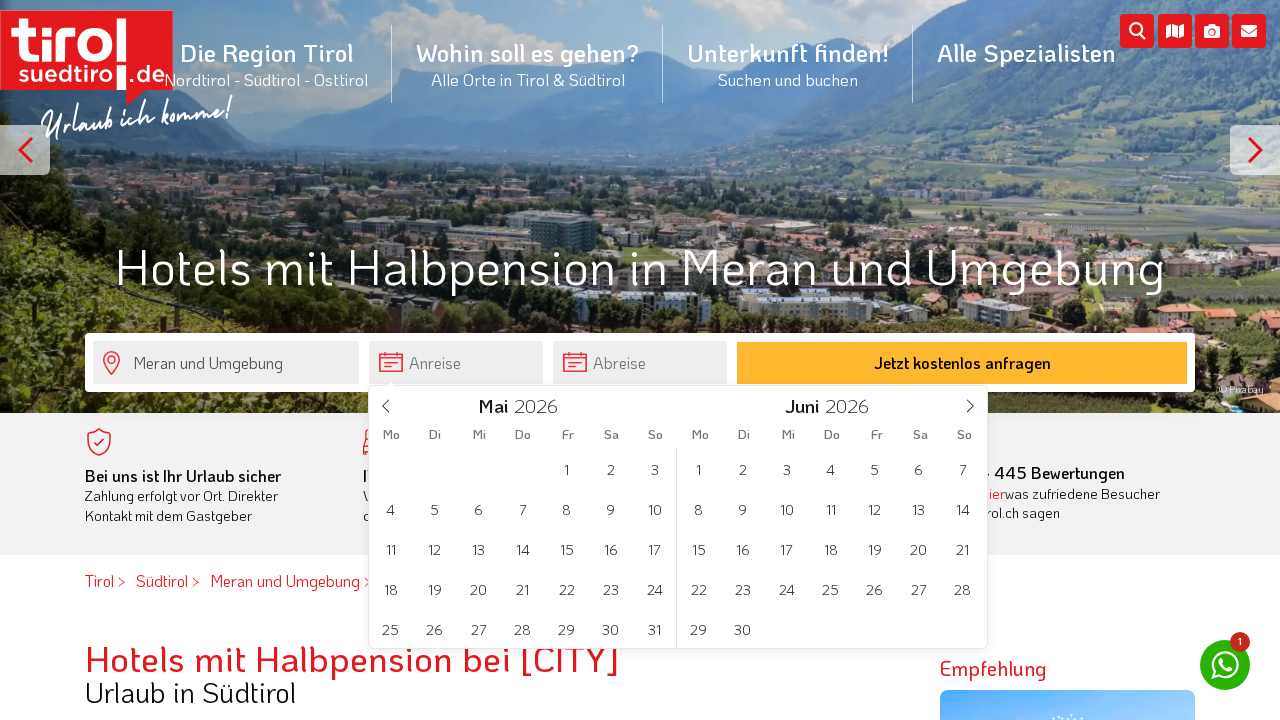 click 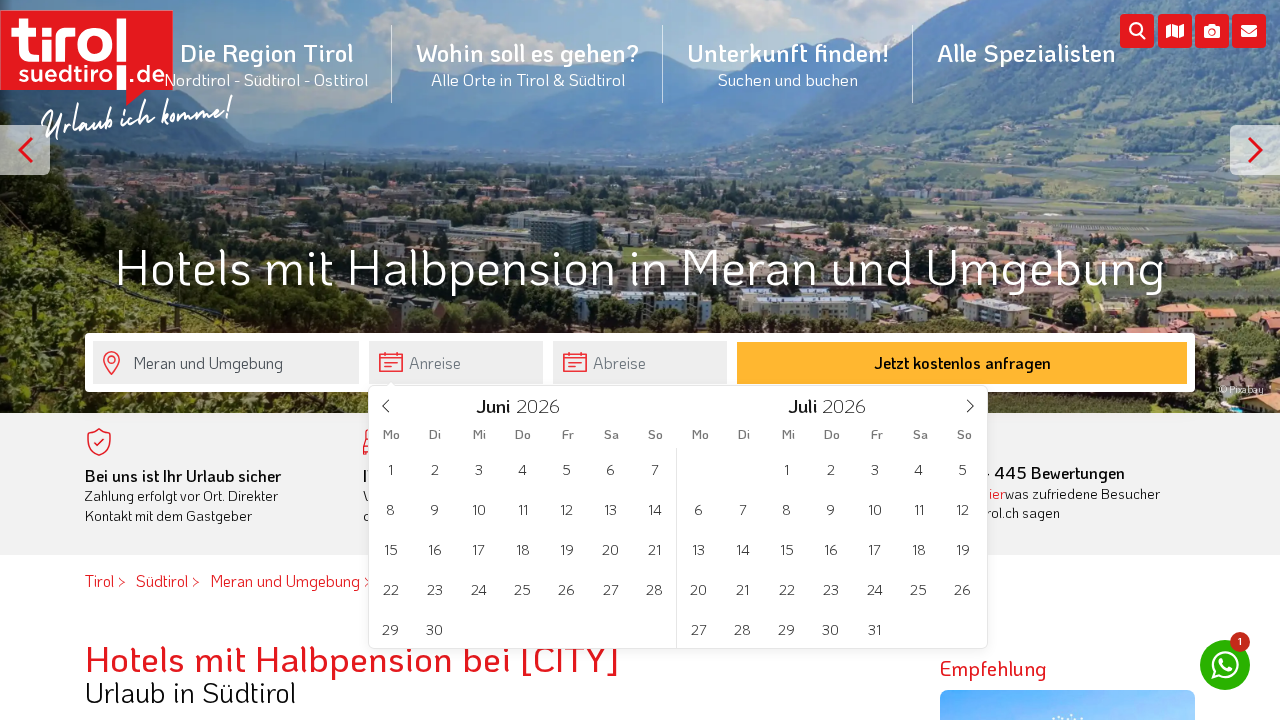click 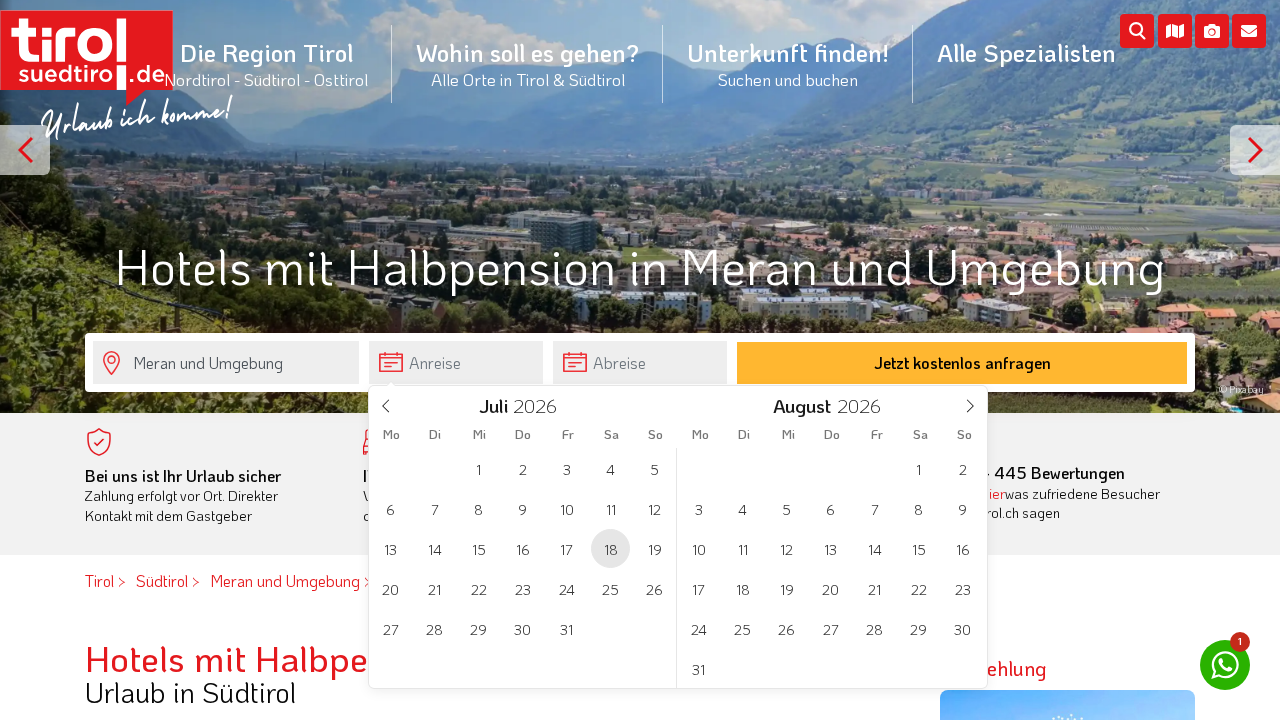 click on "18" at bounding box center [610, 548] 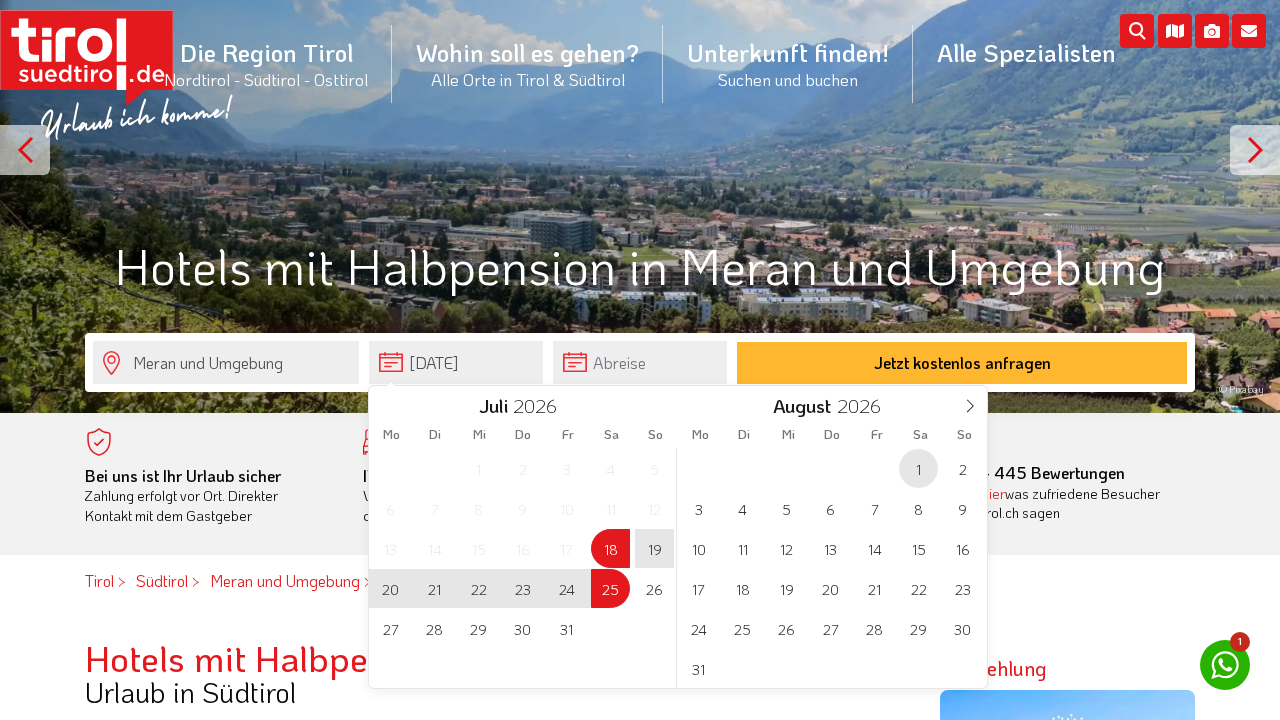 click on "1" at bounding box center (918, 468) 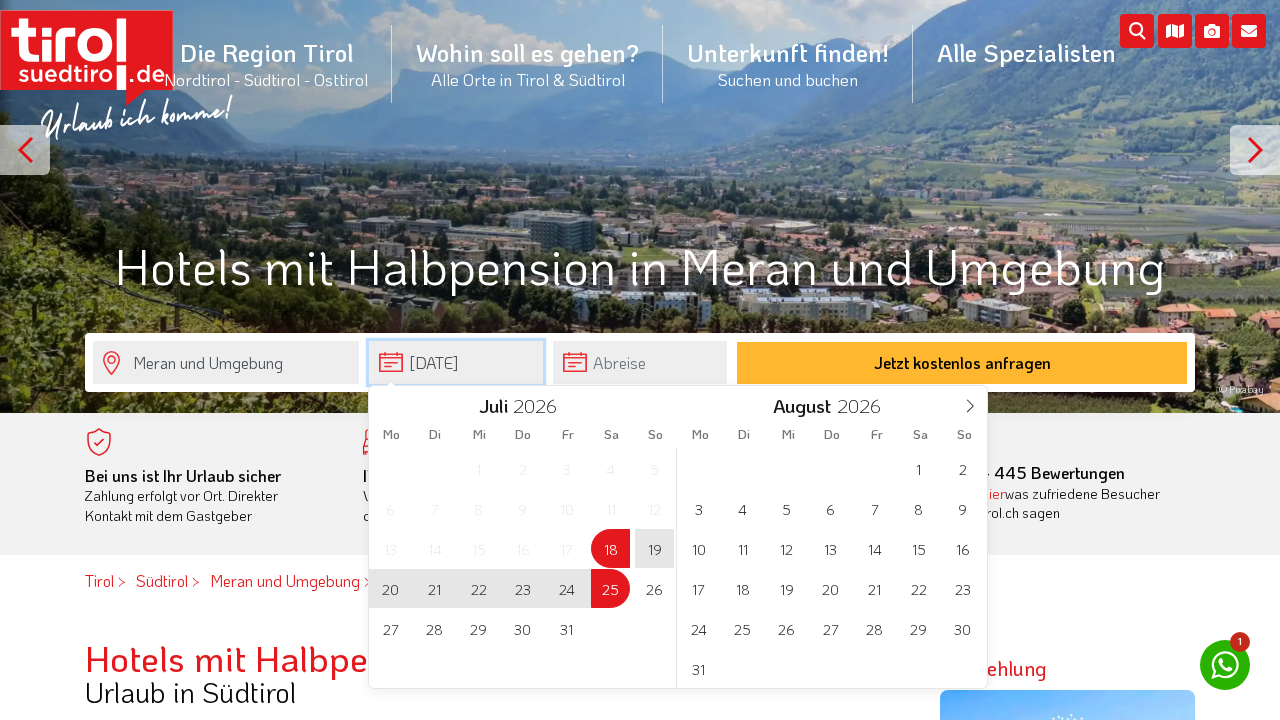 type on "18-07-2026" 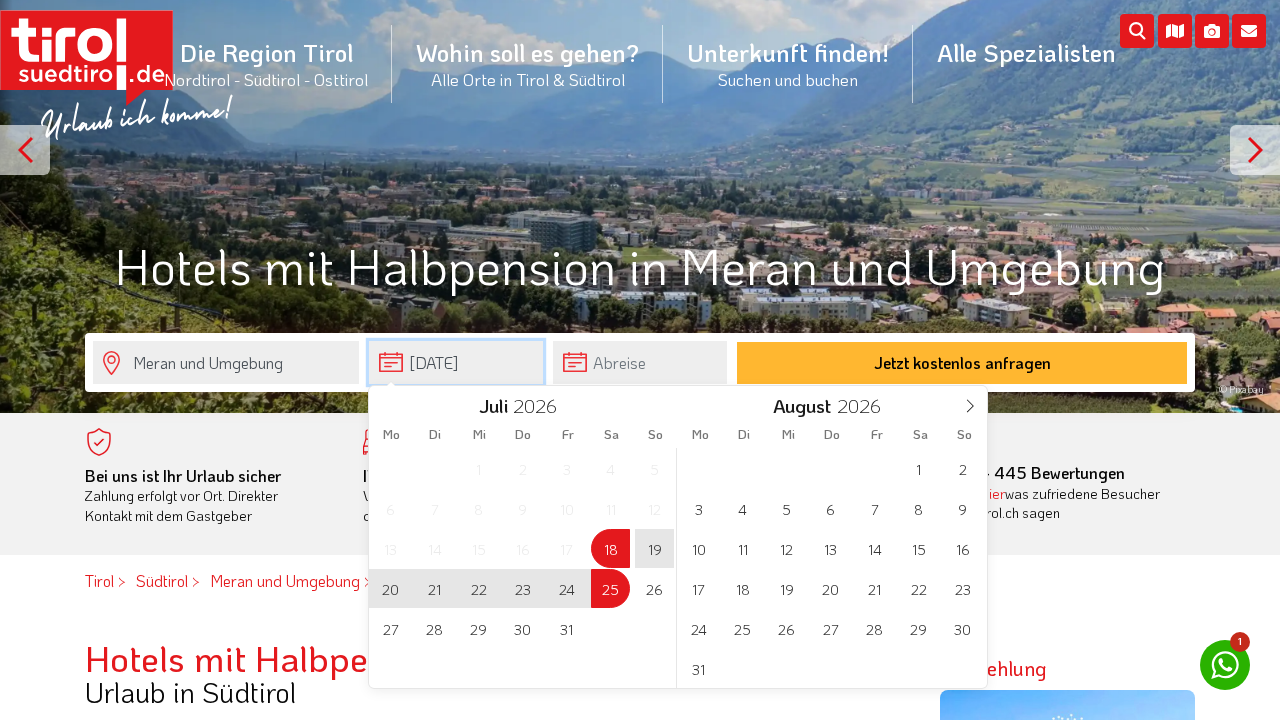 type on "01-08-2026" 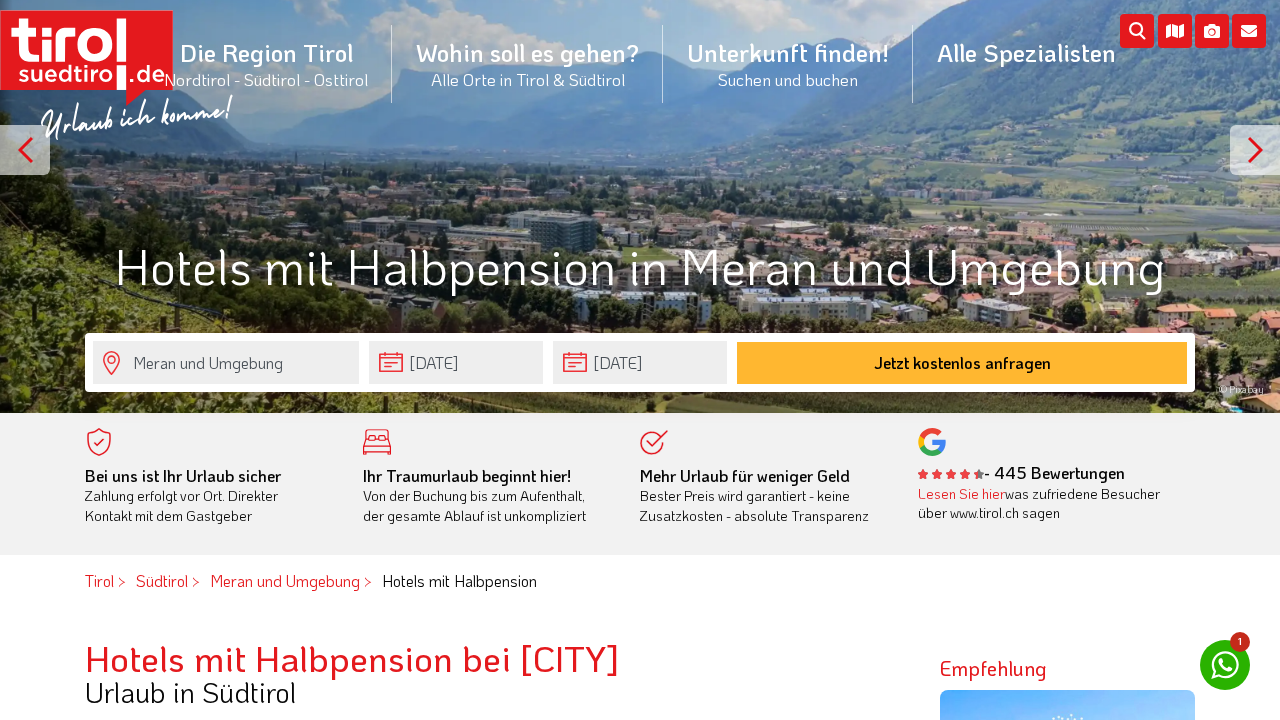 click on "Jetzt kostenlos anfragen" at bounding box center (962, 363) 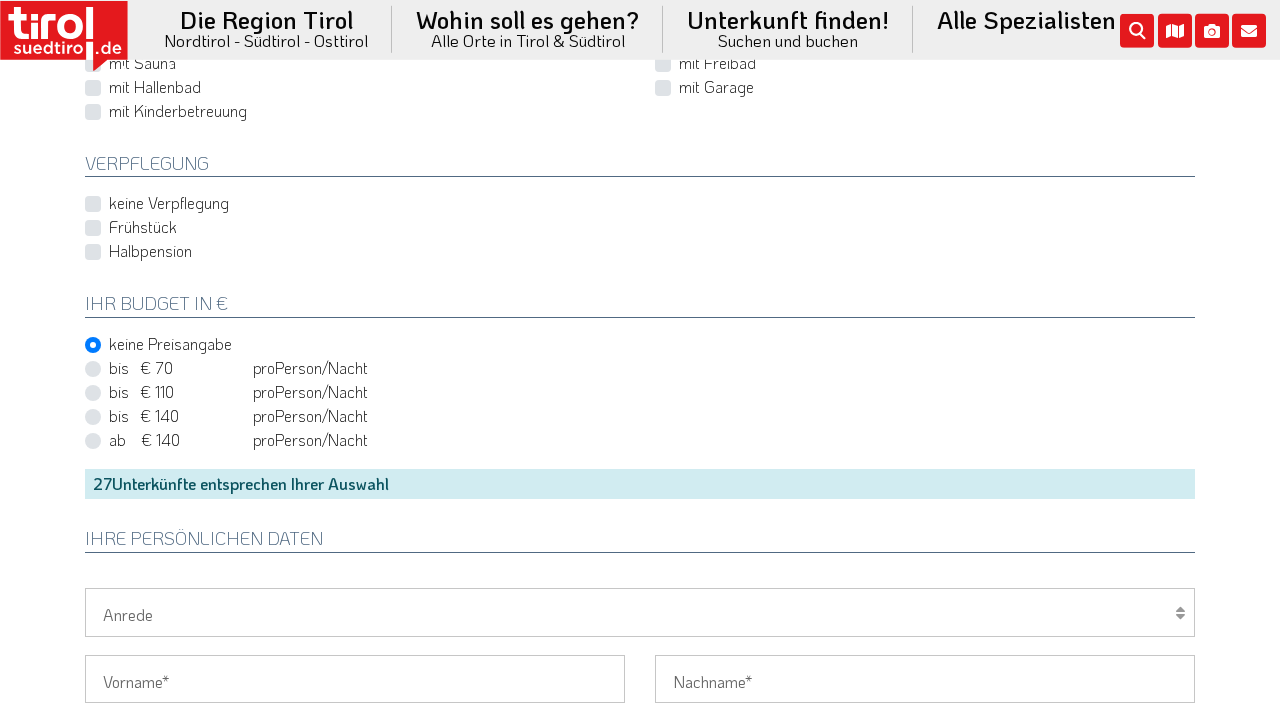 scroll, scrollTop: 889, scrollLeft: 0, axis: vertical 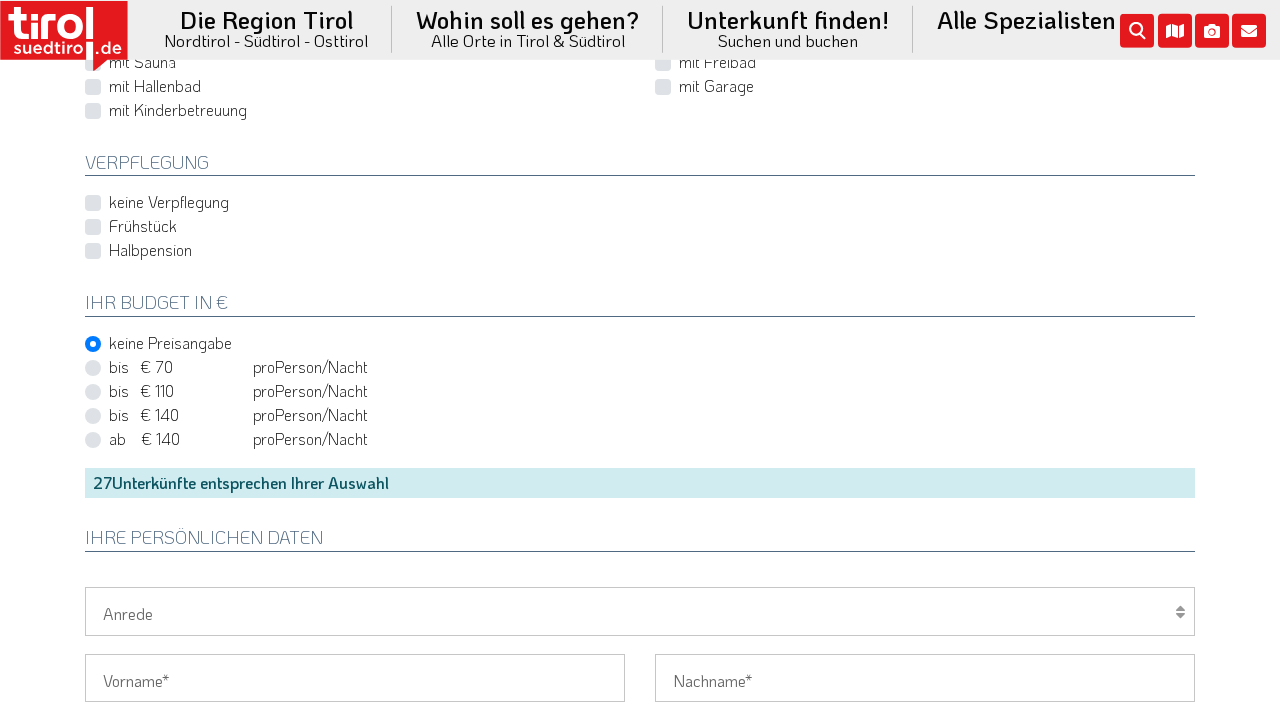 click on "bis   € 140   bis  CHF 131  pro  Person Einheit /Nacht" at bounding box center [238, 415] 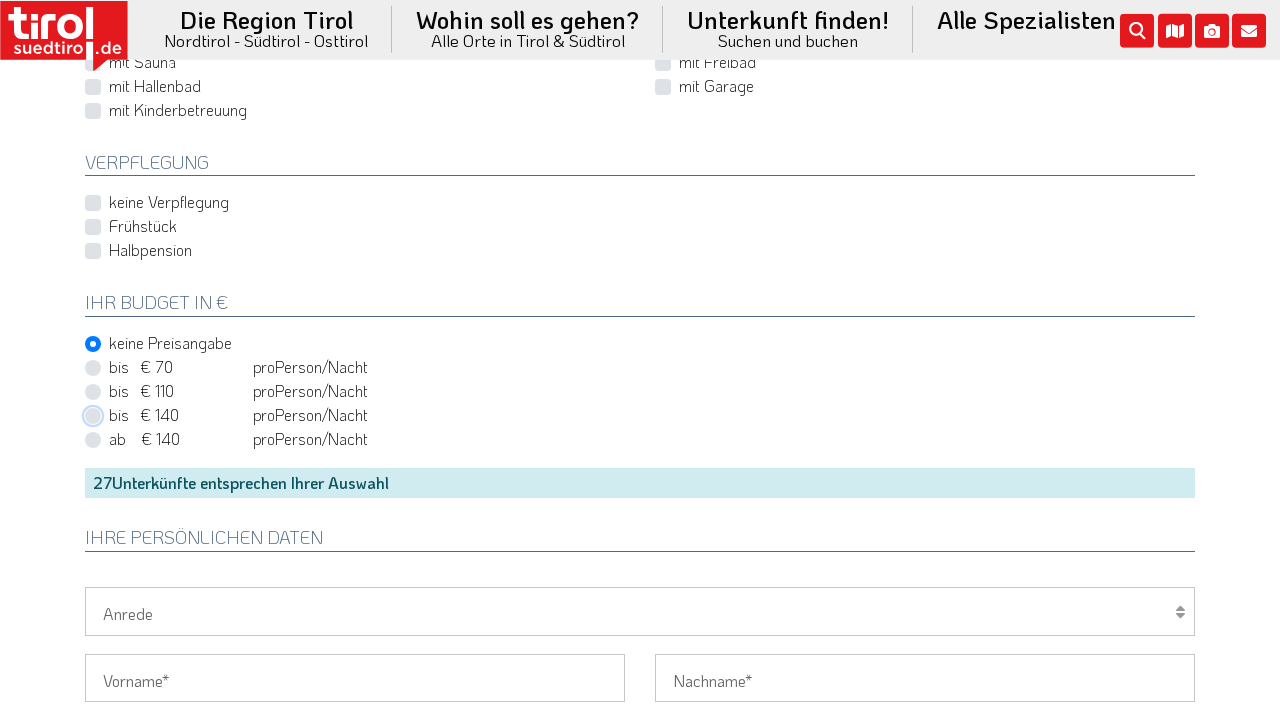 click on "bis   € 140   bis  CHF 131  pro  Person Einheit /Nacht" at bounding box center [644, 415] 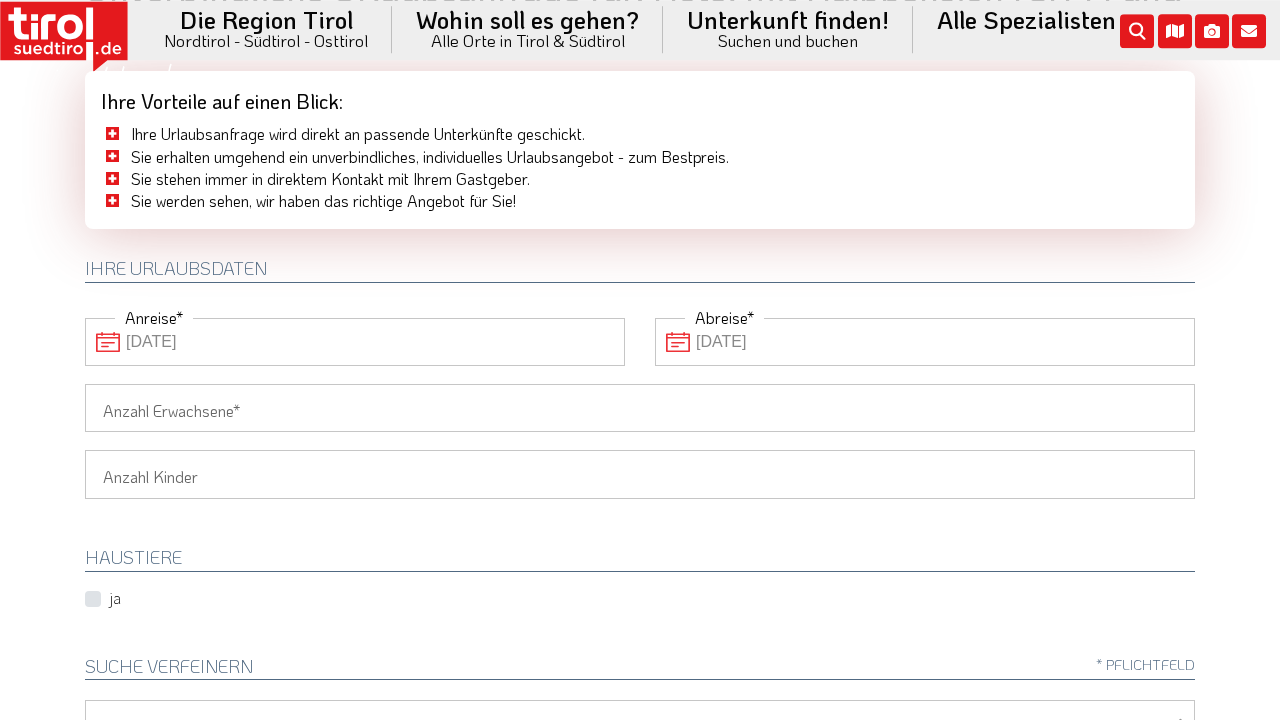 scroll, scrollTop: 0, scrollLeft: 0, axis: both 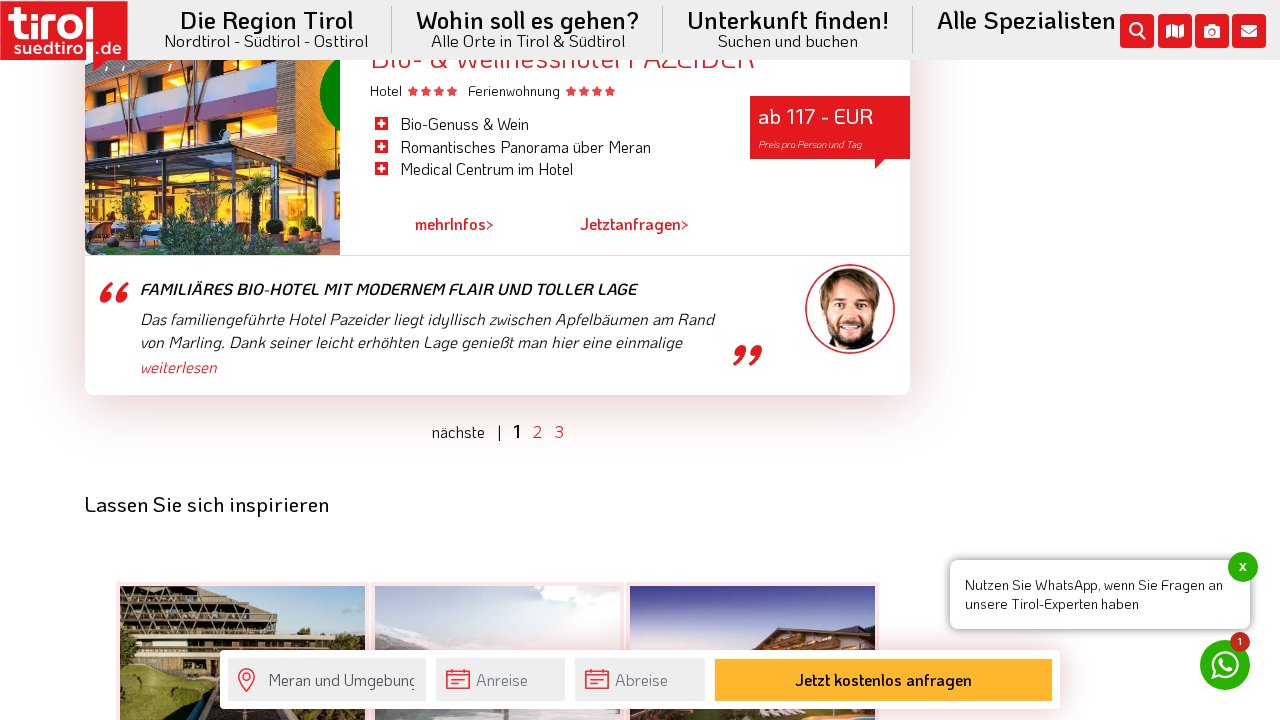 click on "nächste   |" at bounding box center (466, 431) 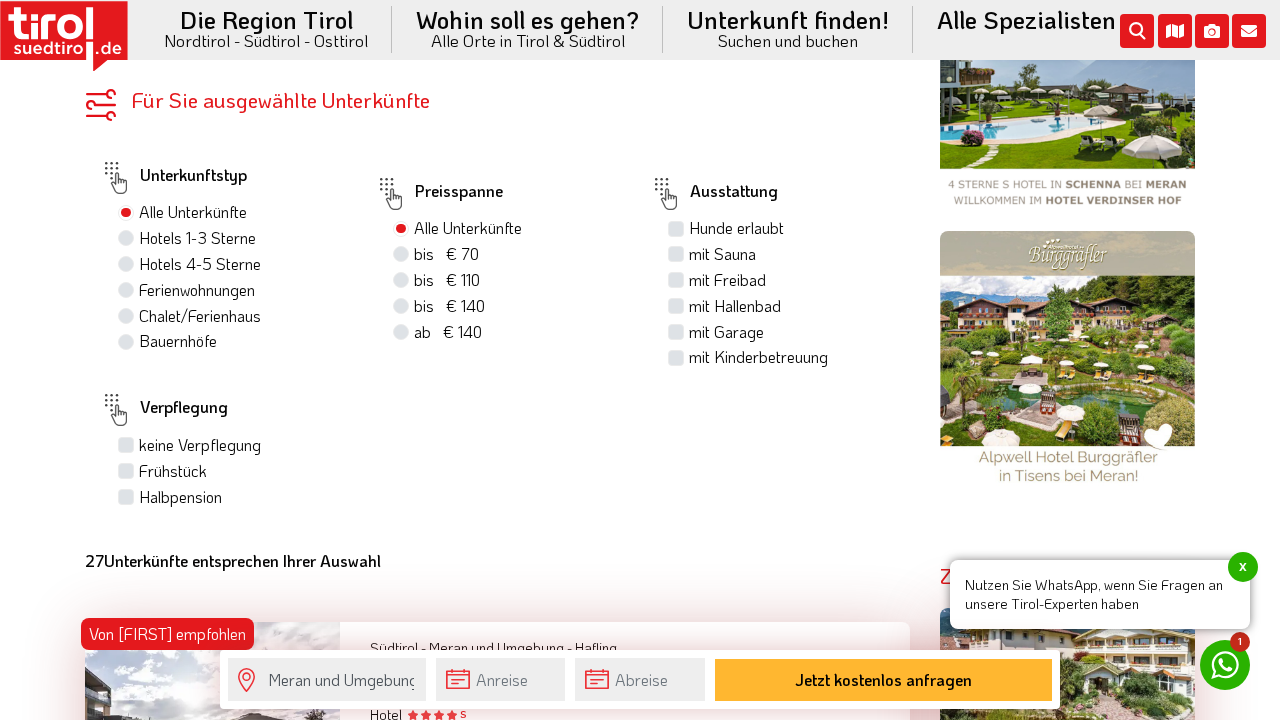 scroll, scrollTop: 1222, scrollLeft: 0, axis: vertical 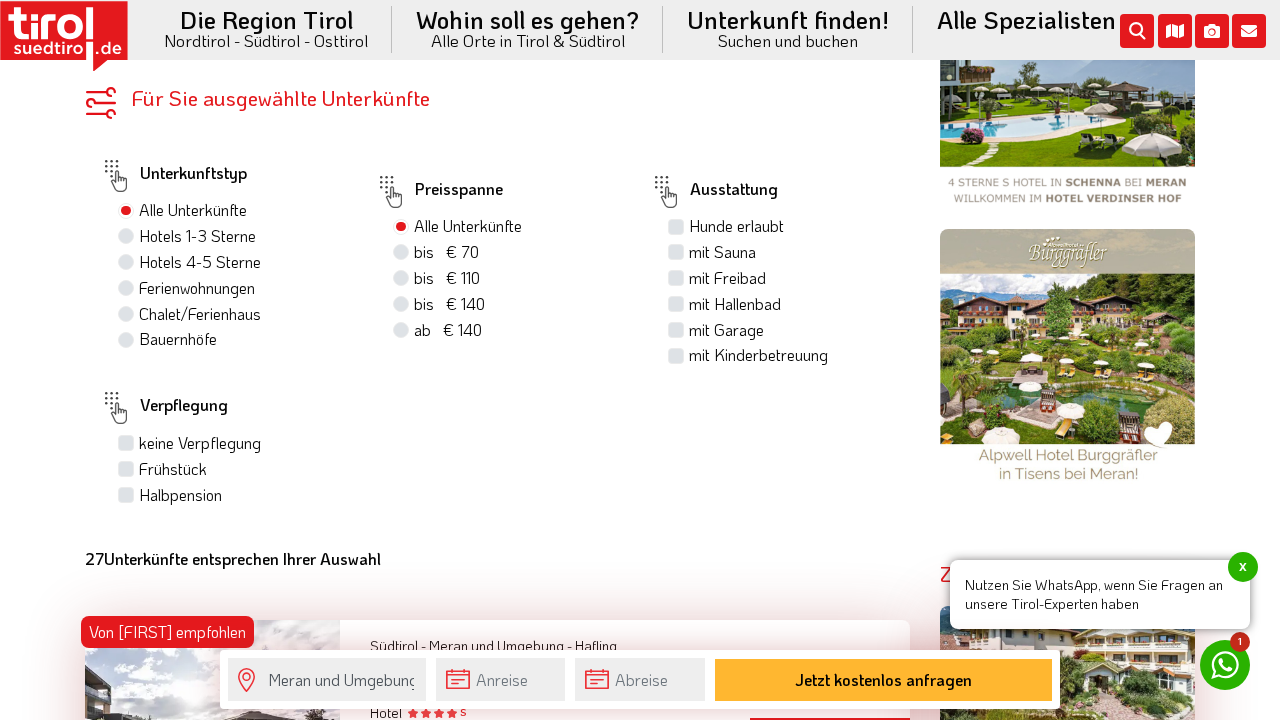click on "bis   € 140   bis  CHF 131" at bounding box center [449, 304] 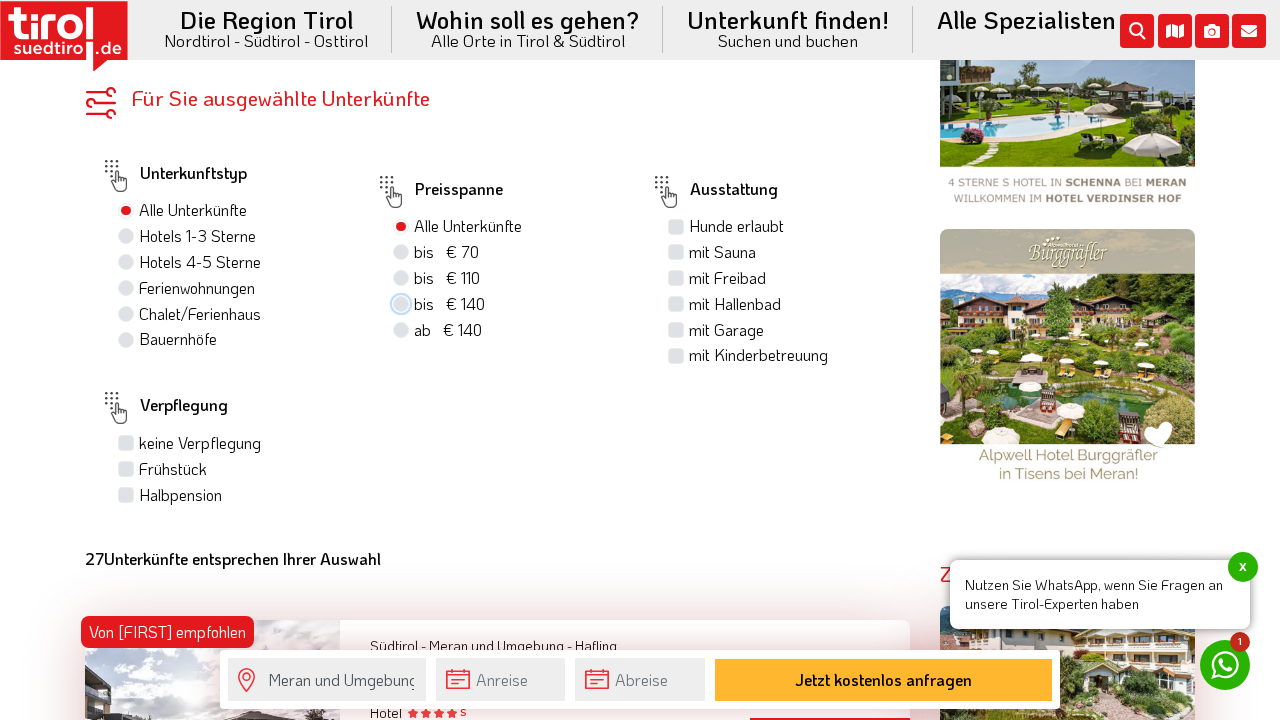click on "bis   € 140   bis  CHF 131" at bounding box center [403, 303] 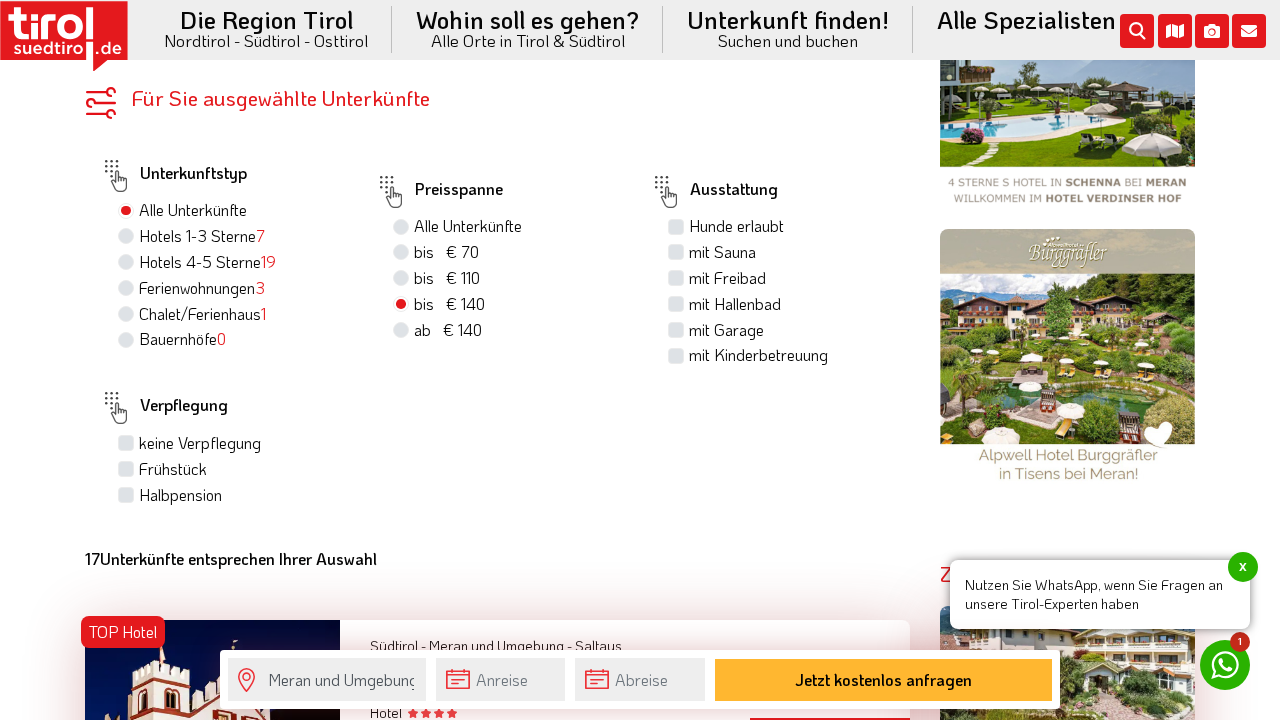 click on "Halbpension" at bounding box center [180, 495] 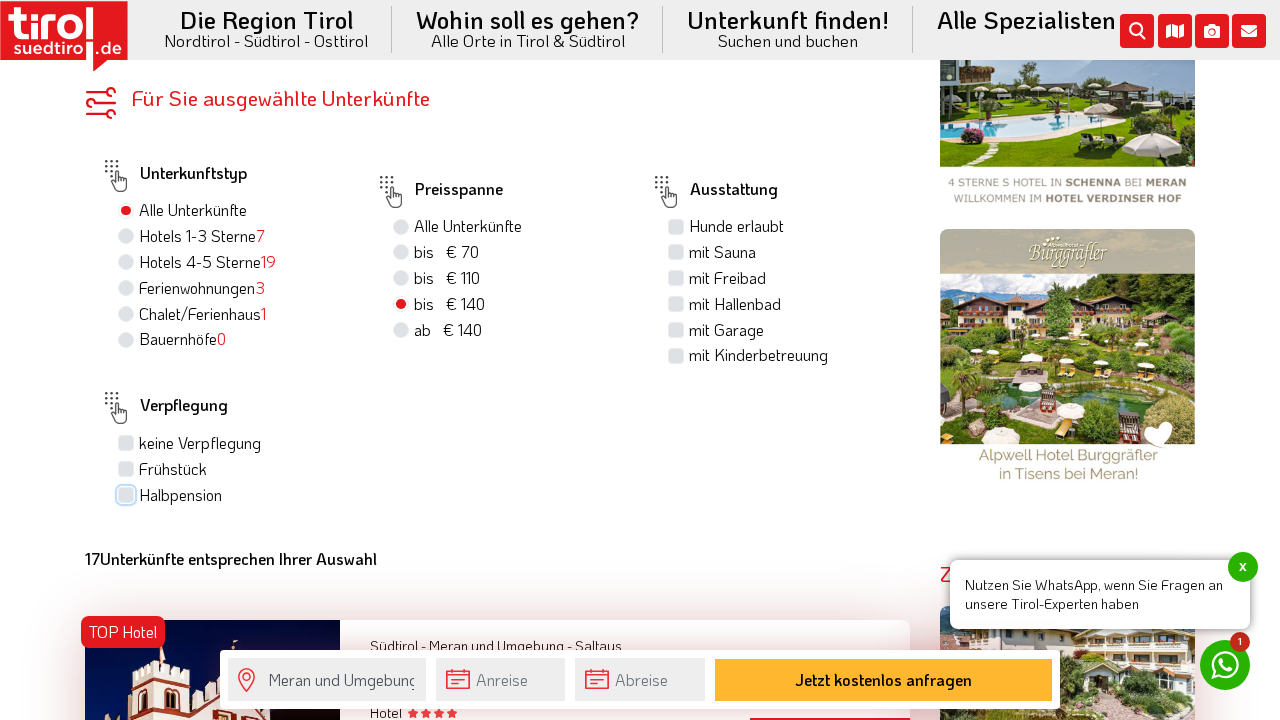 click on "Halbpension" at bounding box center (128, 494) 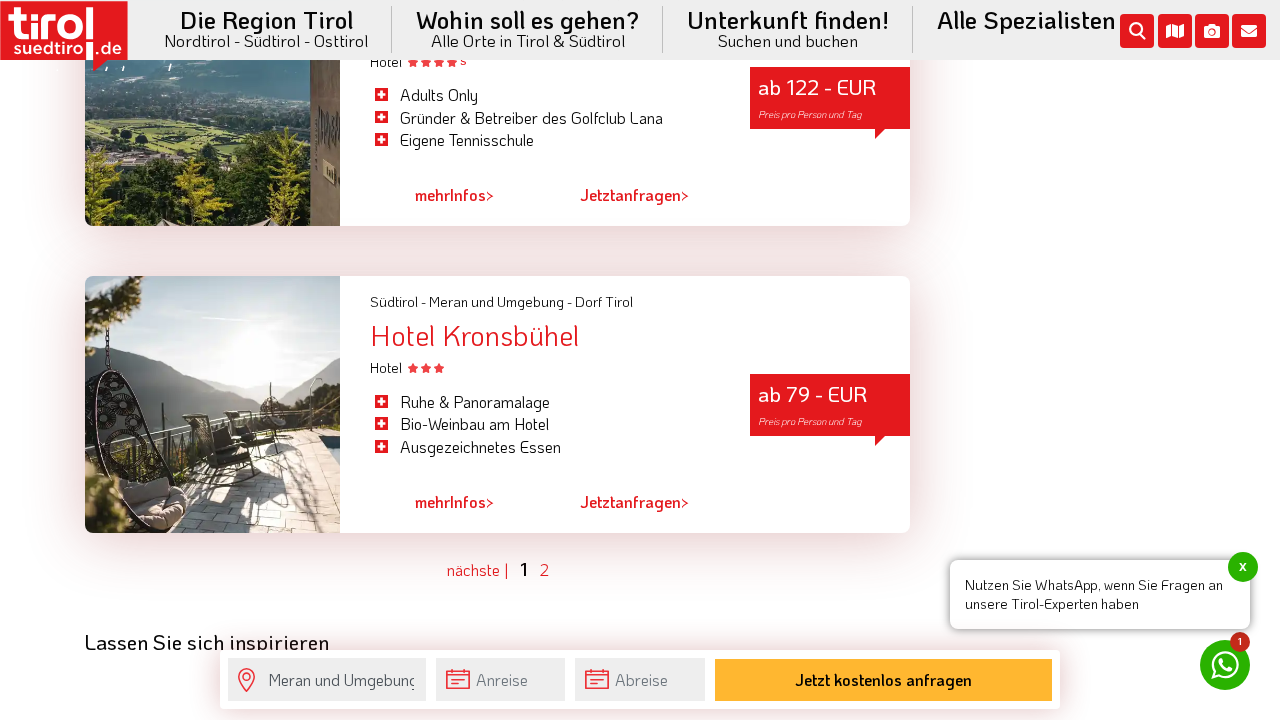 scroll, scrollTop: 5188, scrollLeft: 0, axis: vertical 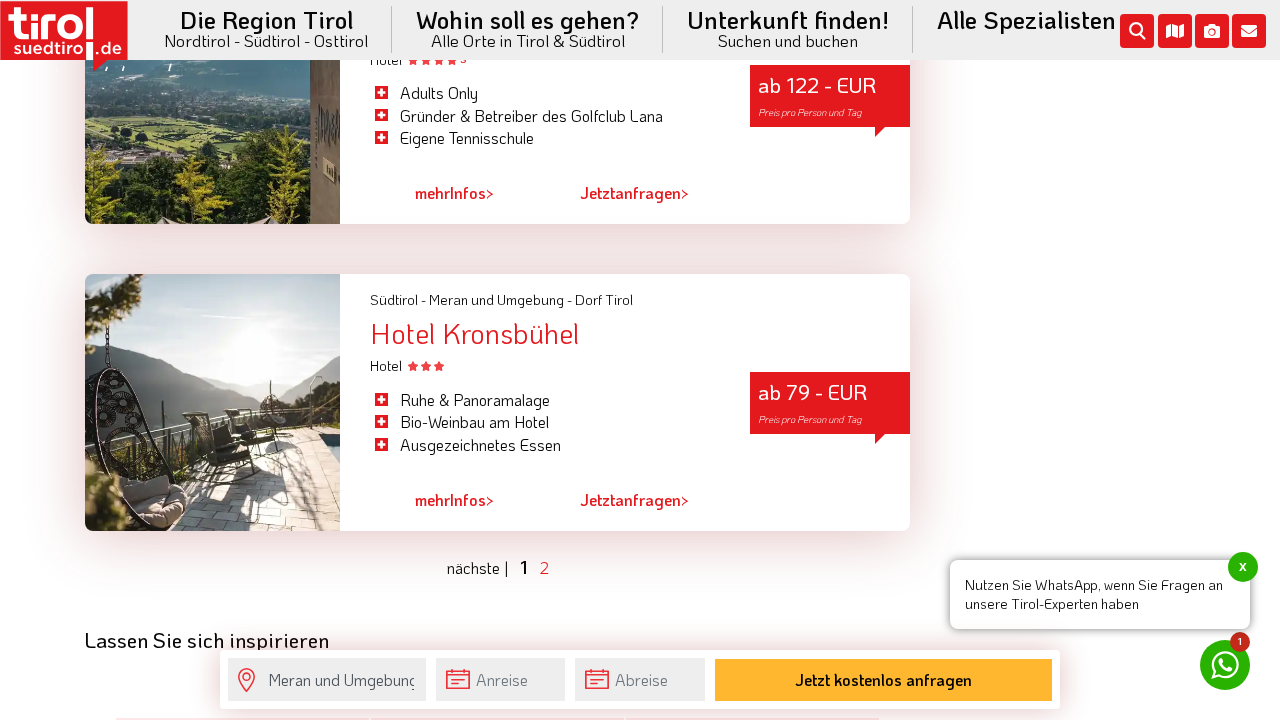 click on "nächste |" at bounding box center [477, 567] 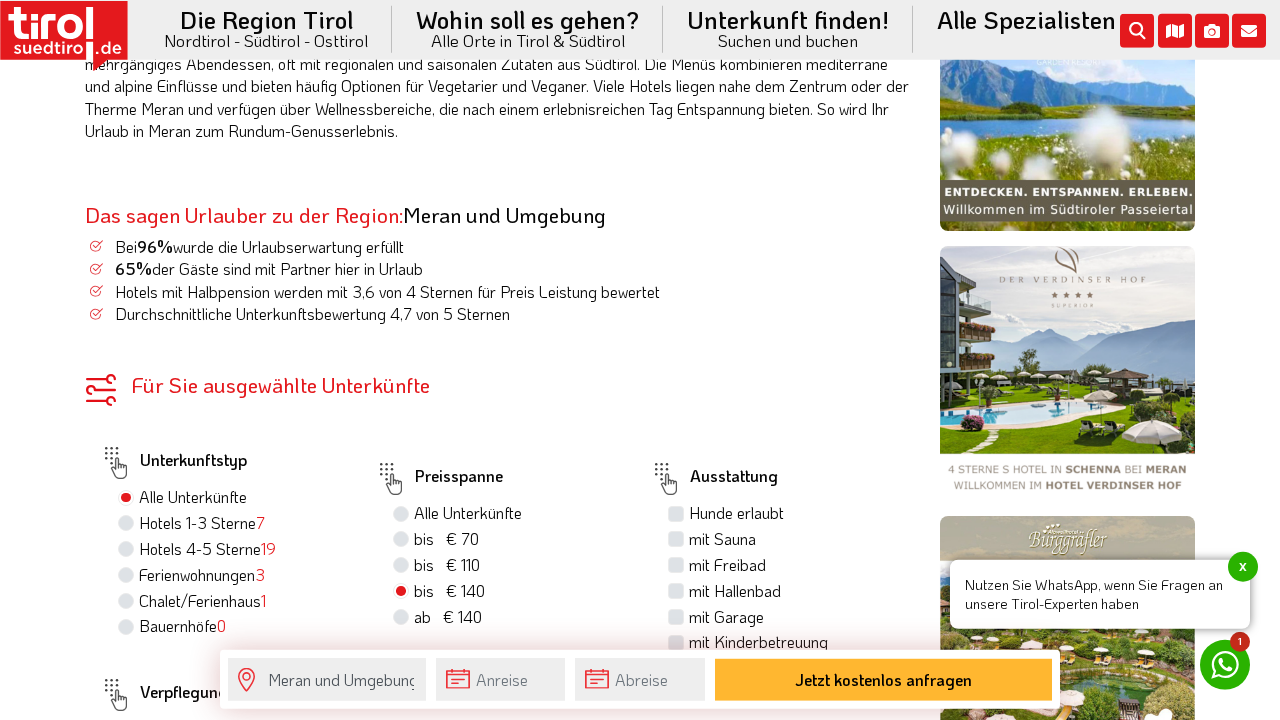 scroll, scrollTop: 1011, scrollLeft: 0, axis: vertical 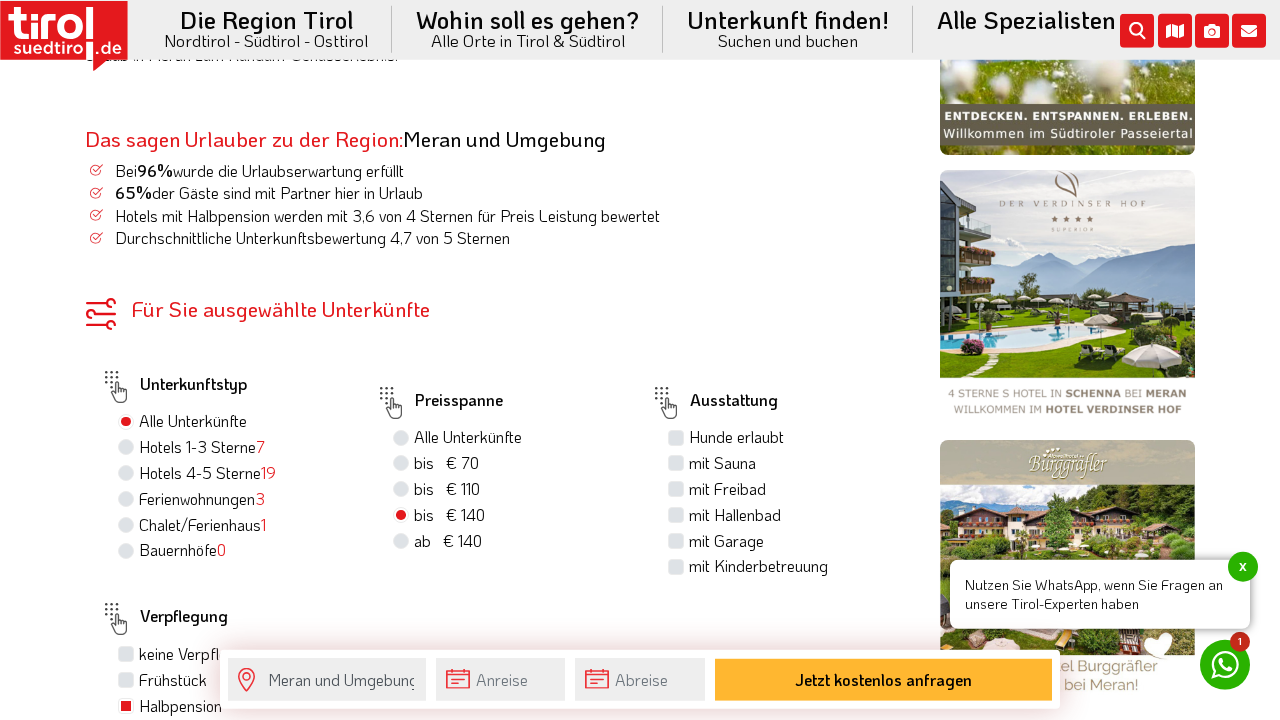 click on "mit Sauna" at bounding box center (722, 463) 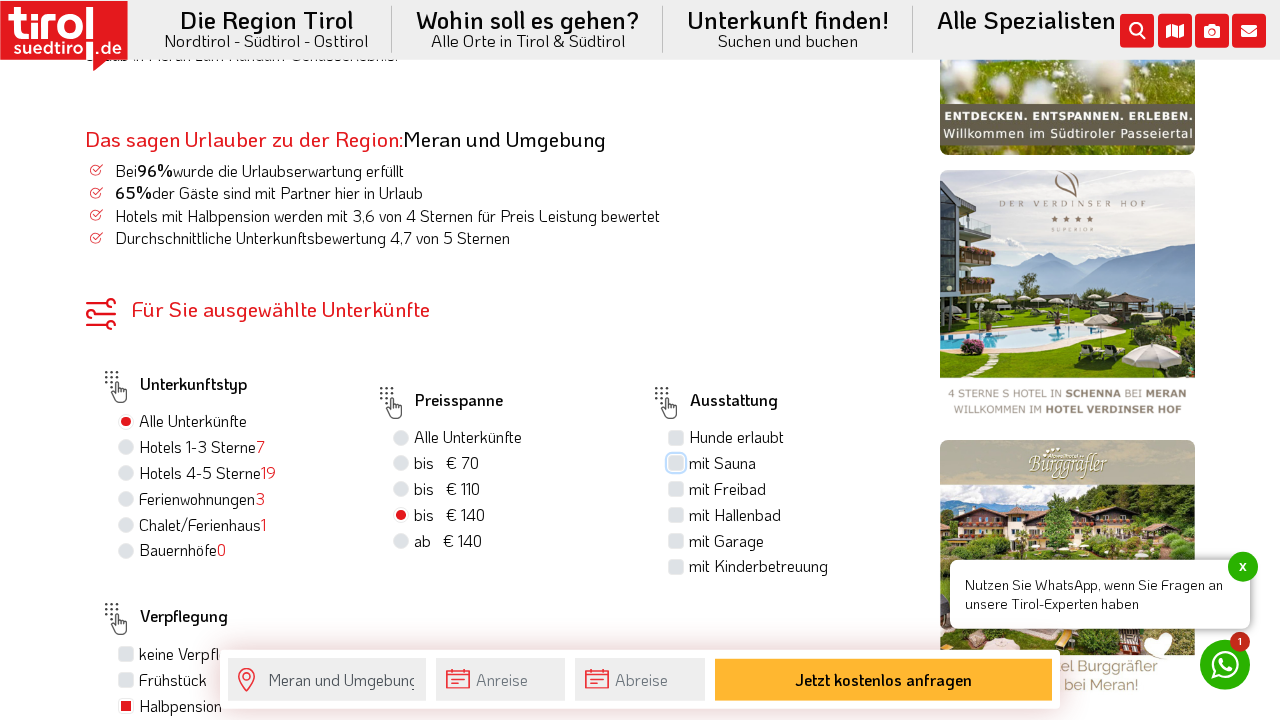 click on "mit Sauna" at bounding box center (678, 462) 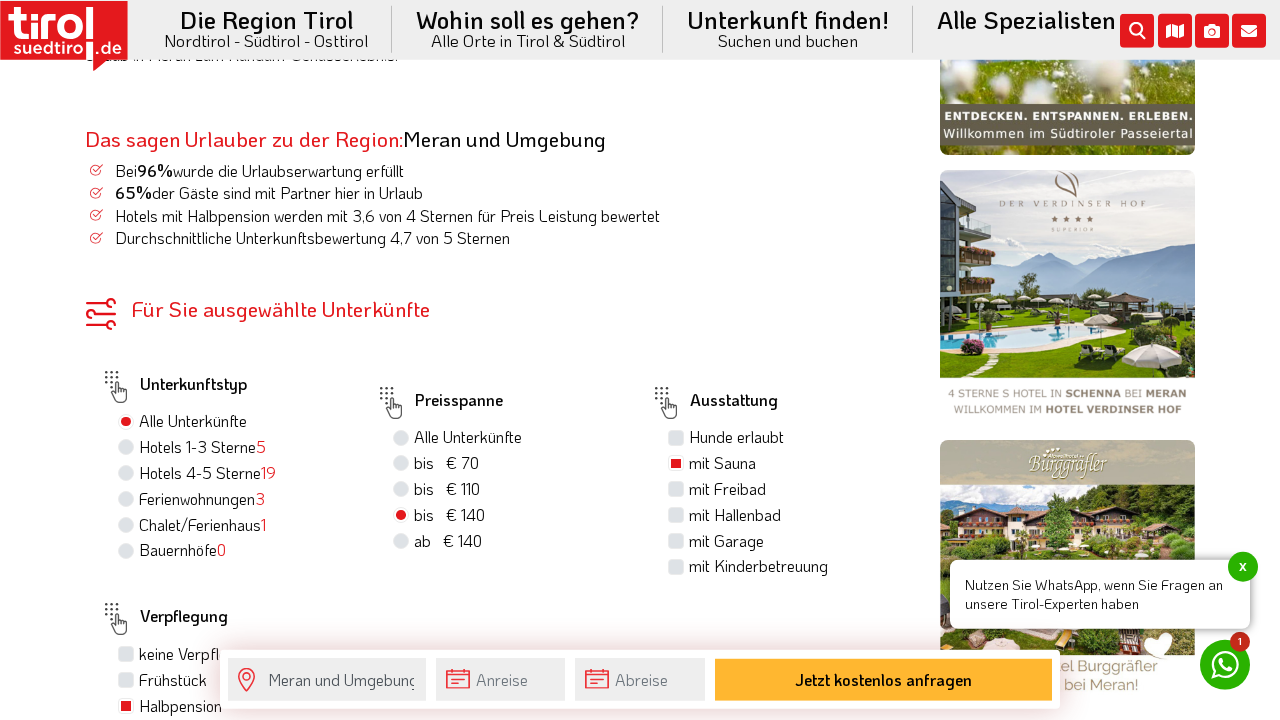 click on "mit Freibad" at bounding box center (727, 489) 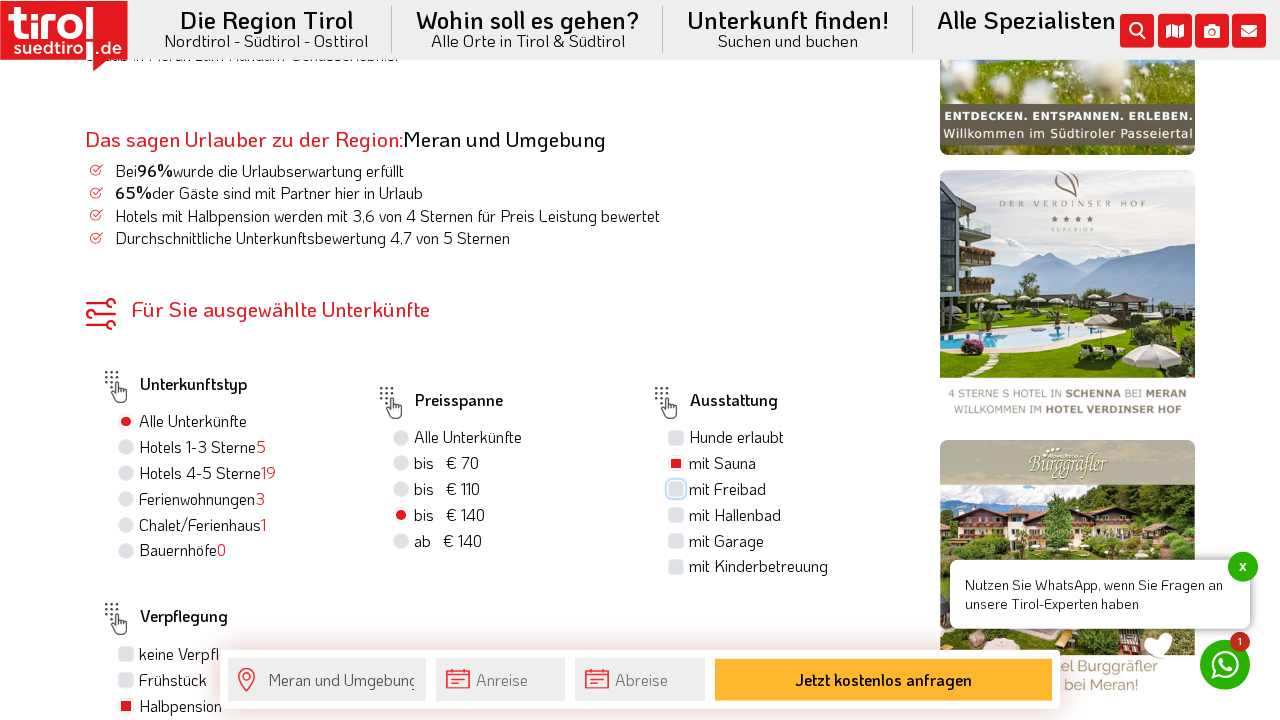 click on "mit Freibad" at bounding box center (678, 488) 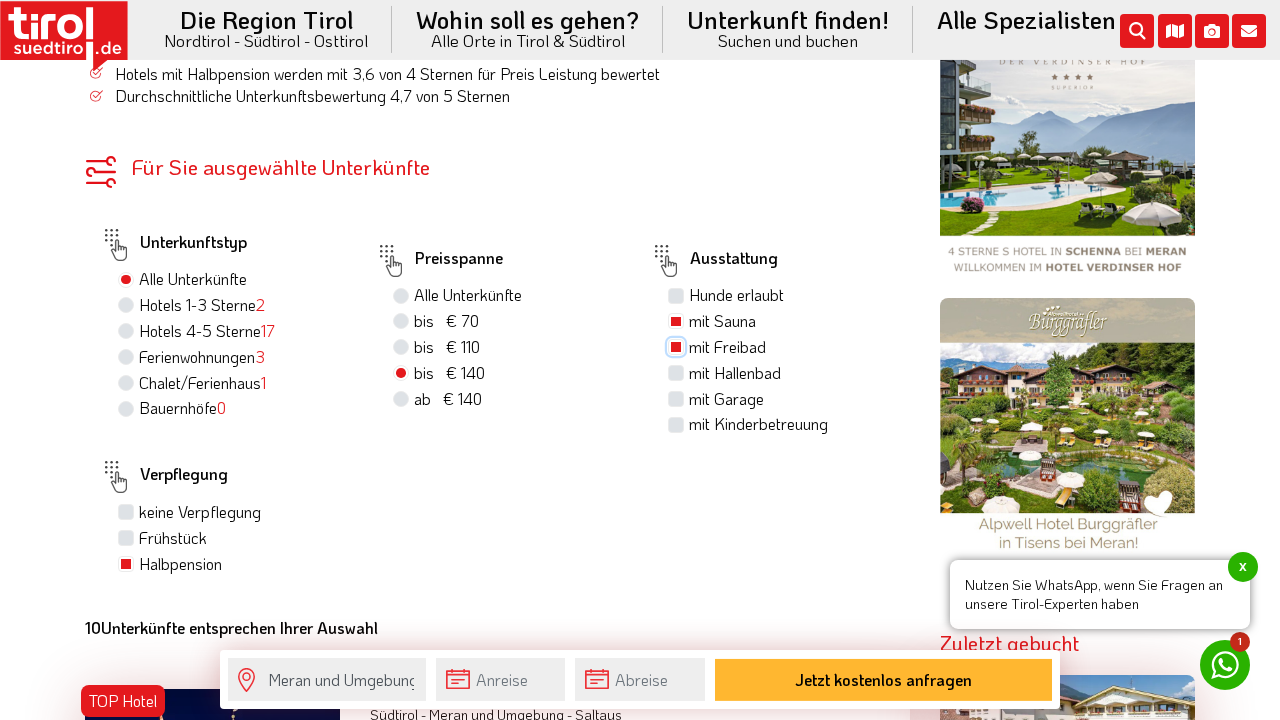 scroll, scrollTop: 1103, scrollLeft: 0, axis: vertical 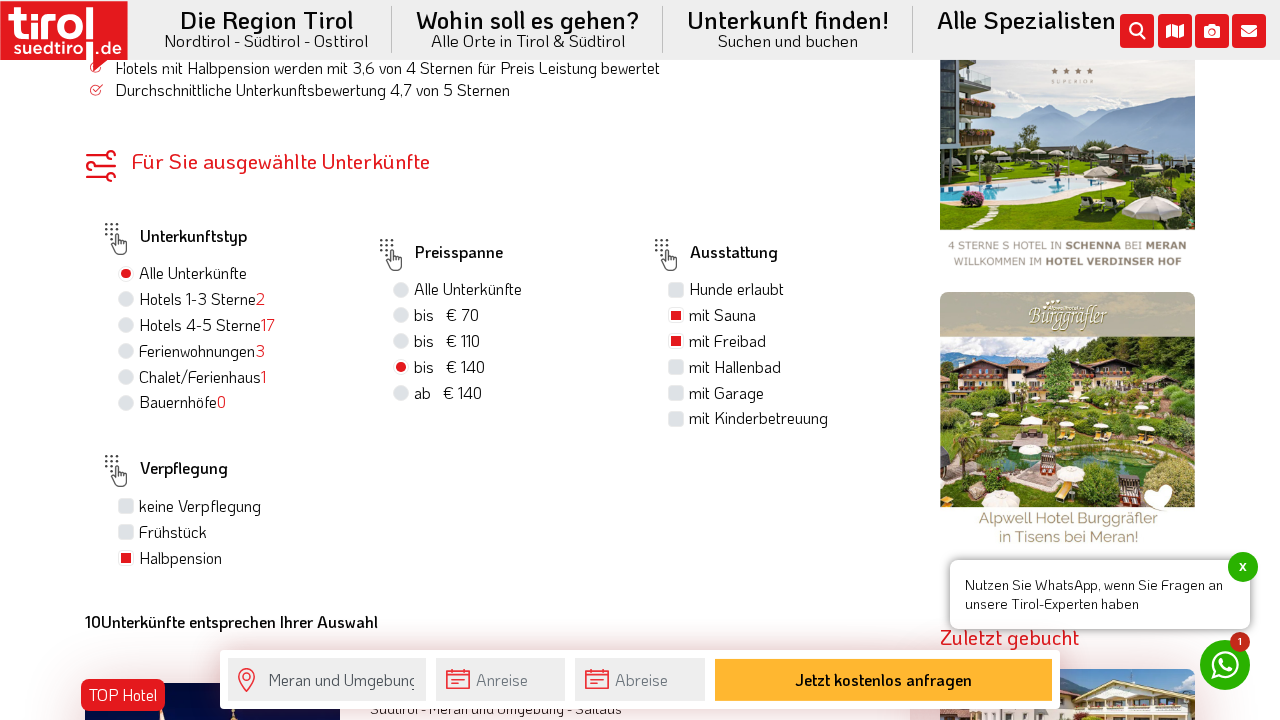 click on "mit Garage" at bounding box center [726, 393] 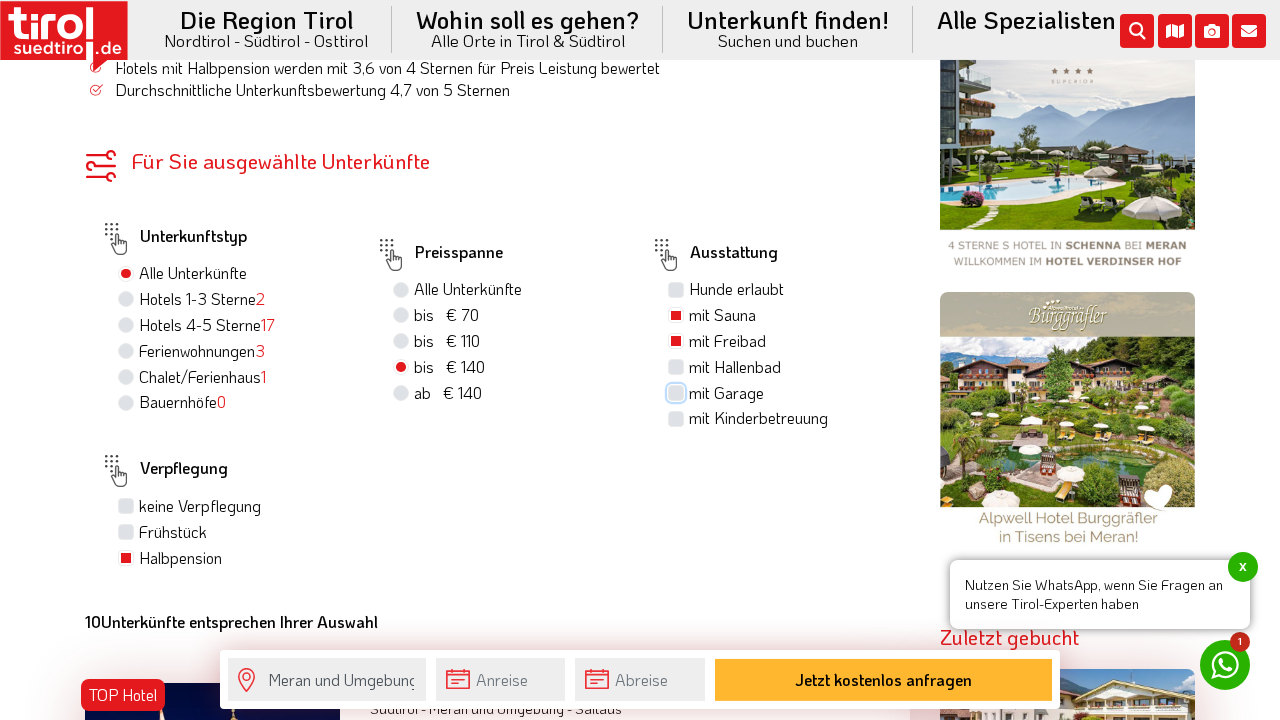 click on "mit Garage" at bounding box center (678, 392) 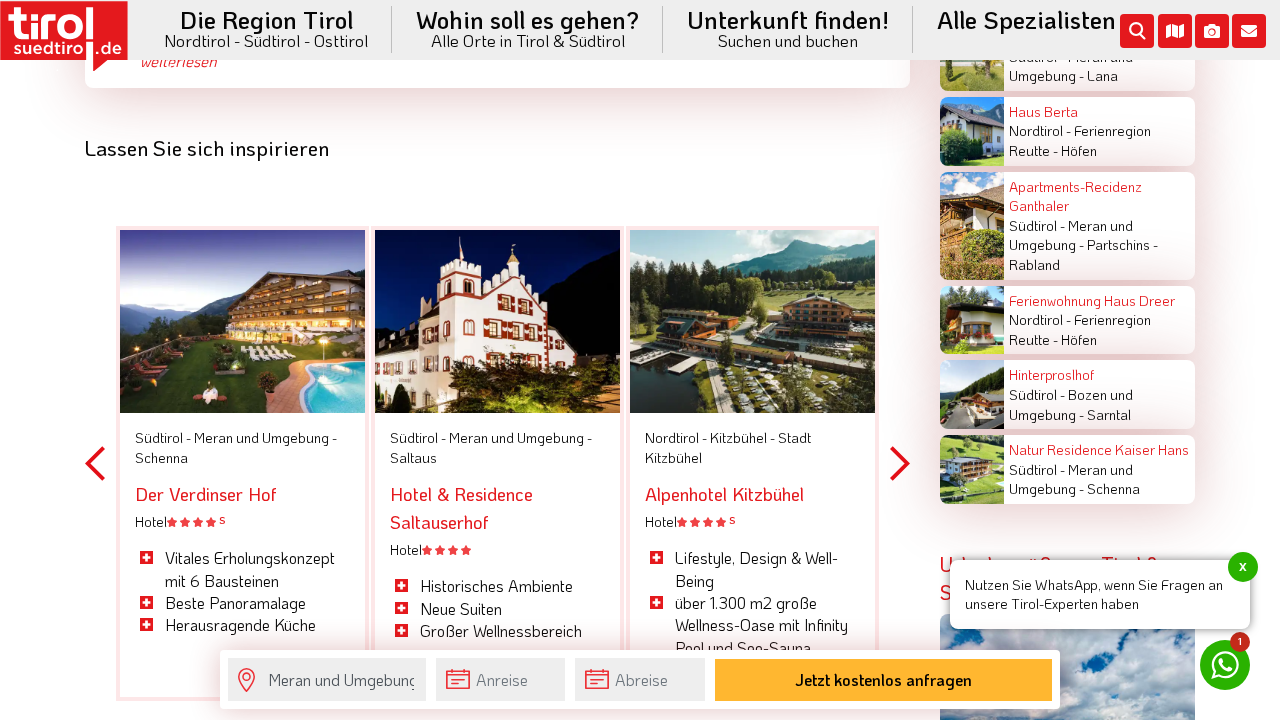 scroll, scrollTop: 4170, scrollLeft: 0, axis: vertical 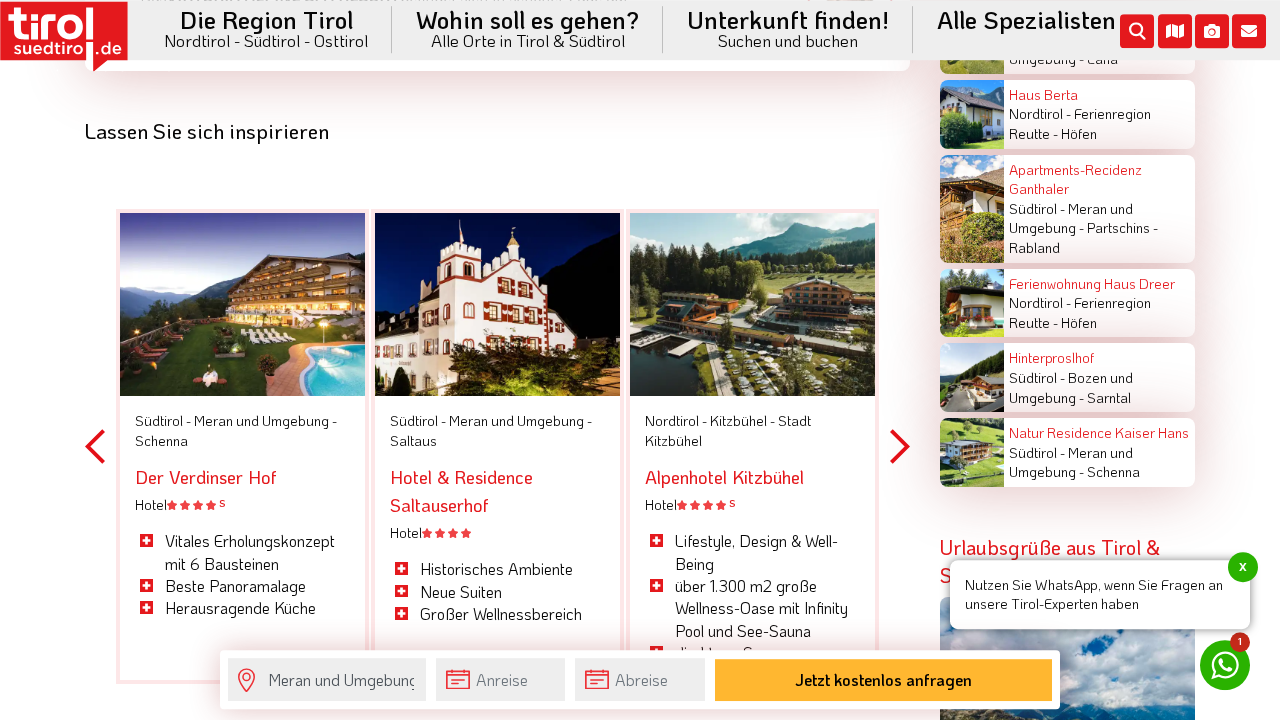 click at bounding box center [242, 305] 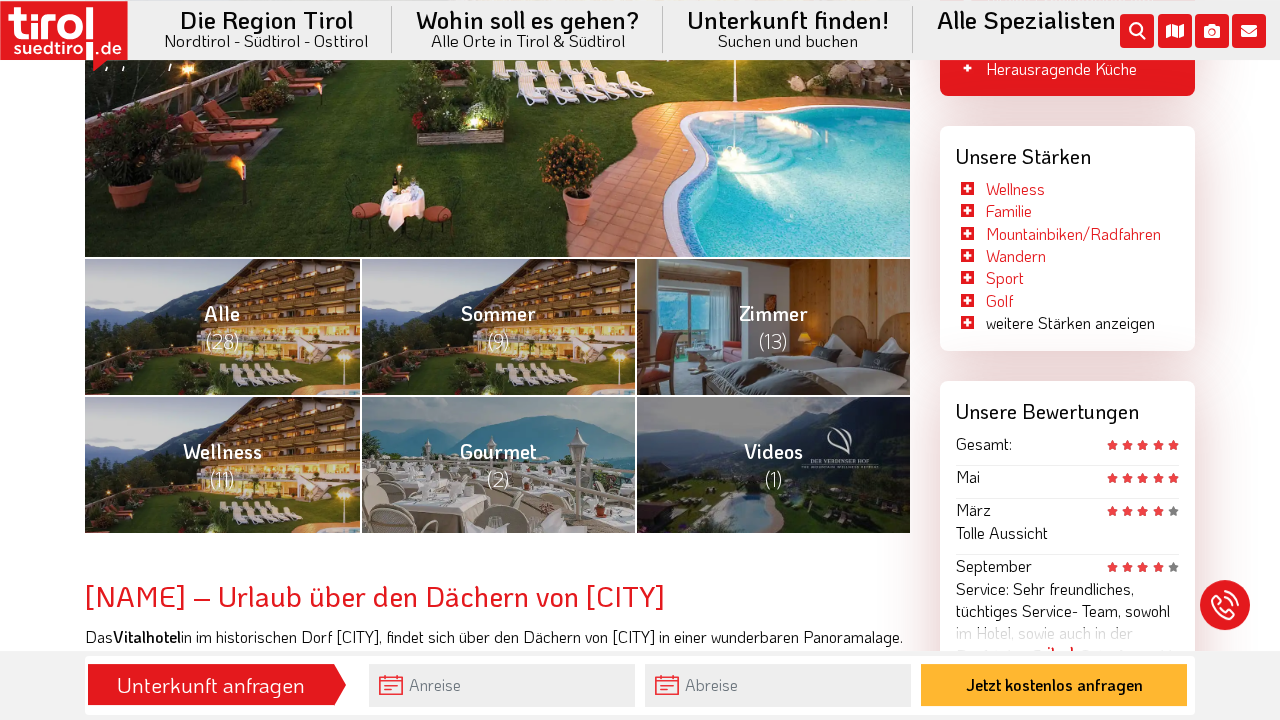scroll, scrollTop: 684, scrollLeft: 0, axis: vertical 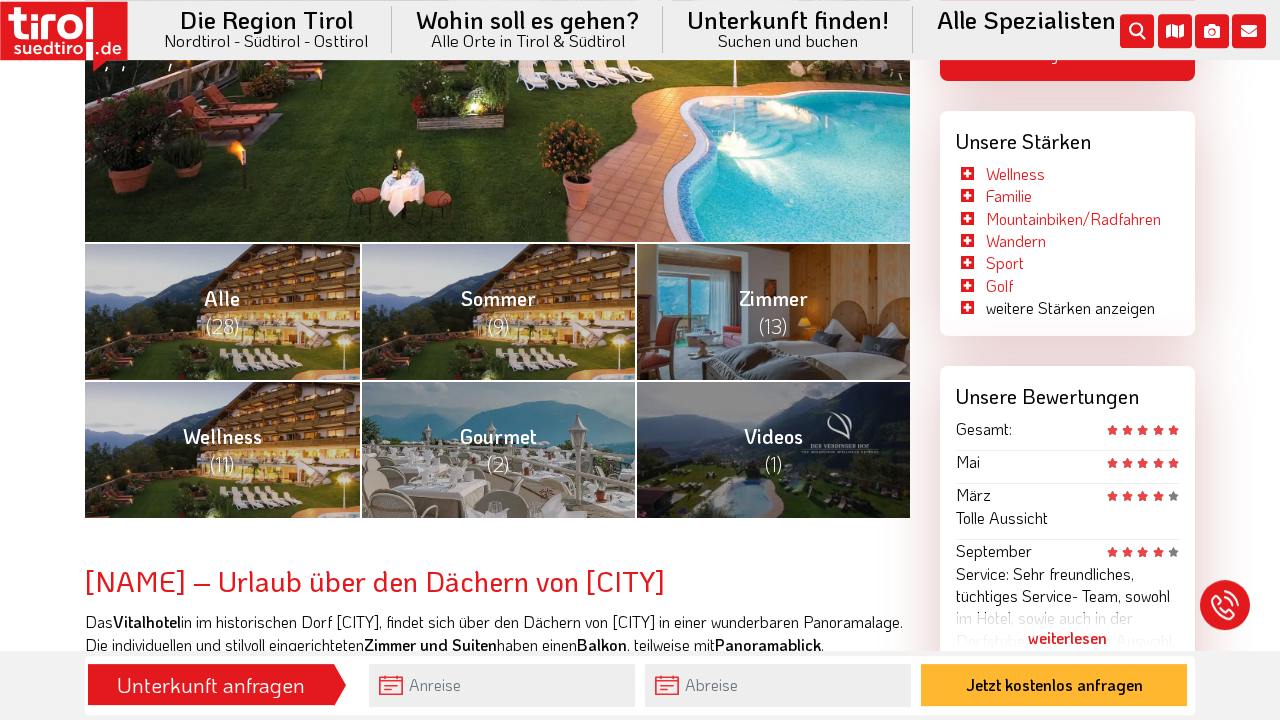 click on "Alle   (28)" at bounding box center (222, 311) 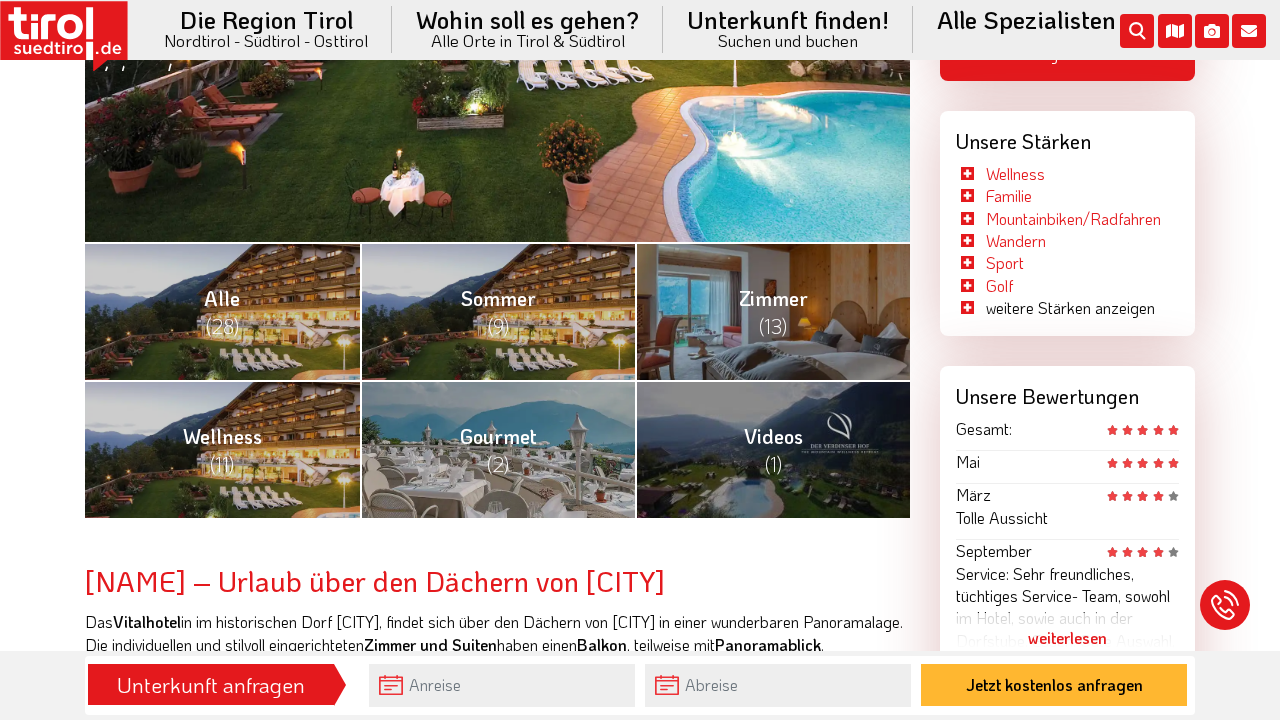 click on "(13)" at bounding box center [773, 326] 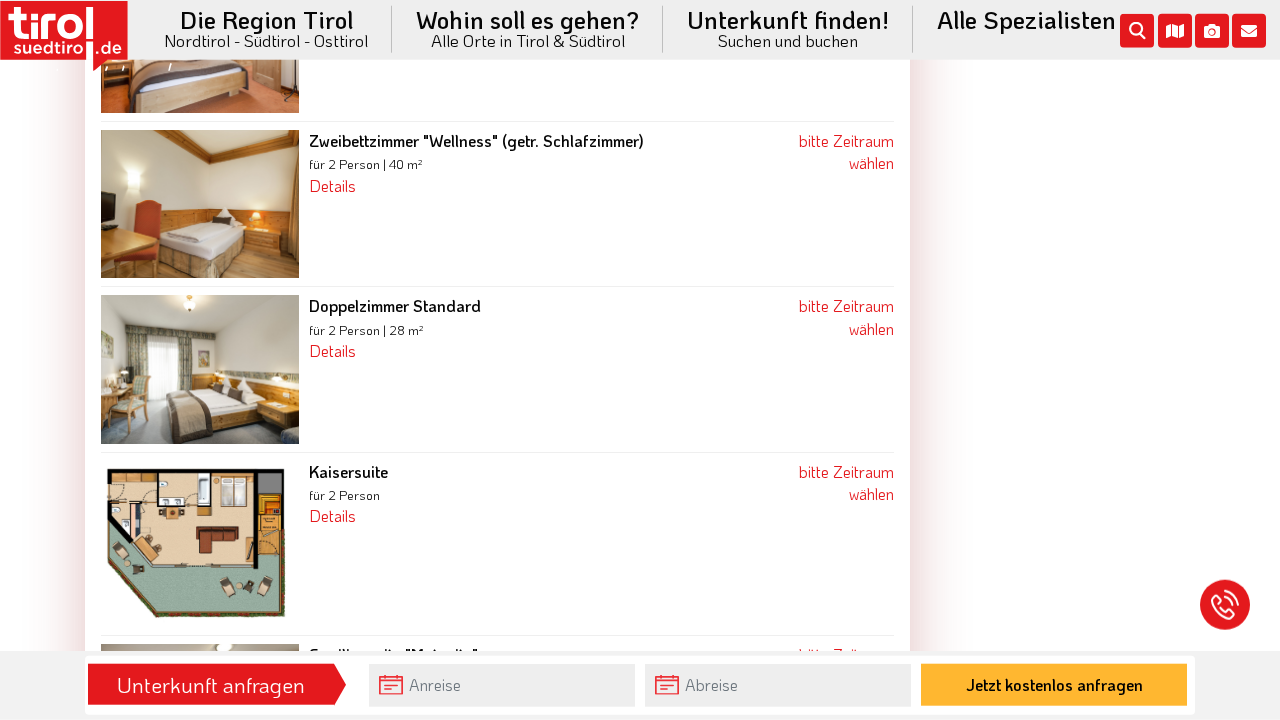 scroll, scrollTop: 2129, scrollLeft: 0, axis: vertical 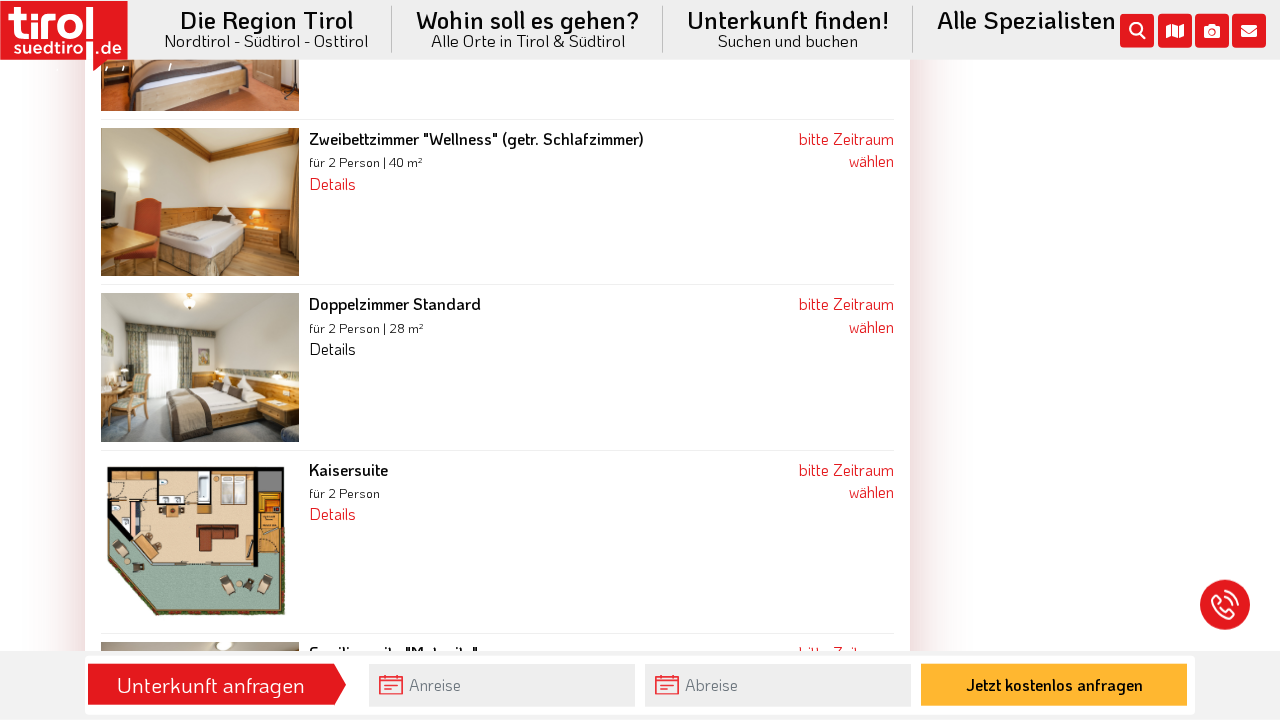 click on "Details" at bounding box center [332, 348] 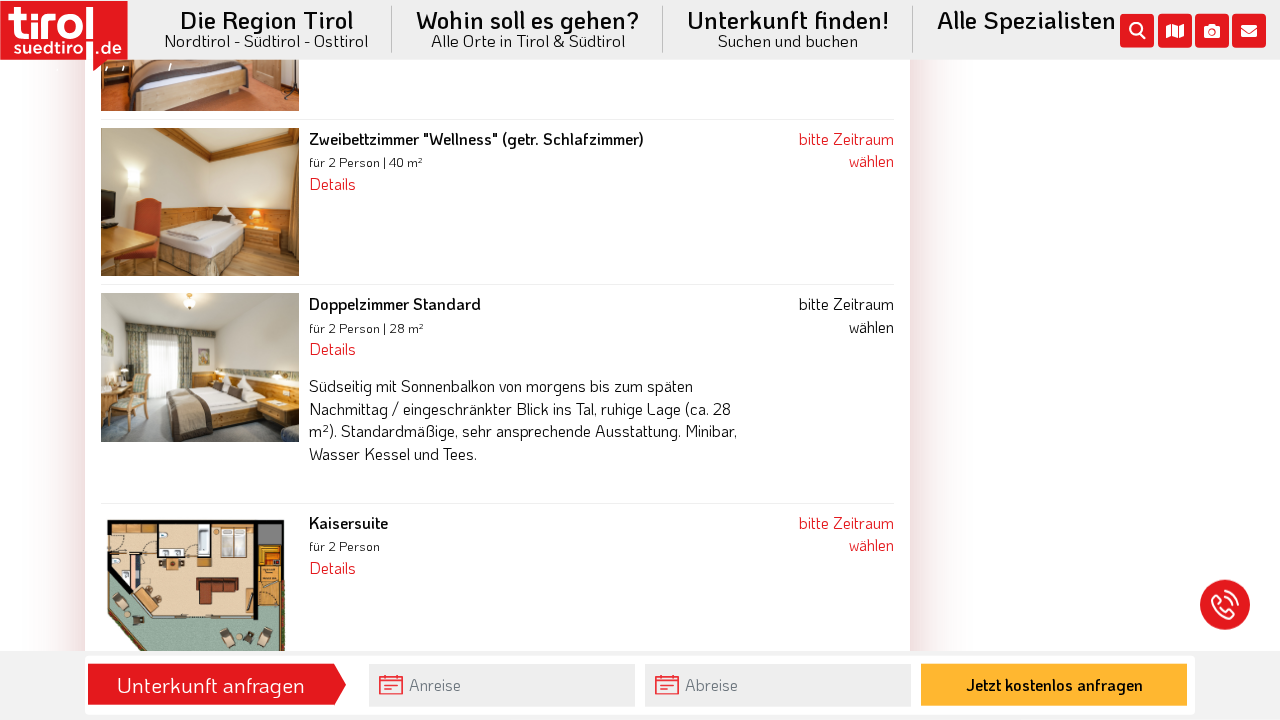 click on "bitte Zeitraum wählen" at bounding box center [846, 314] 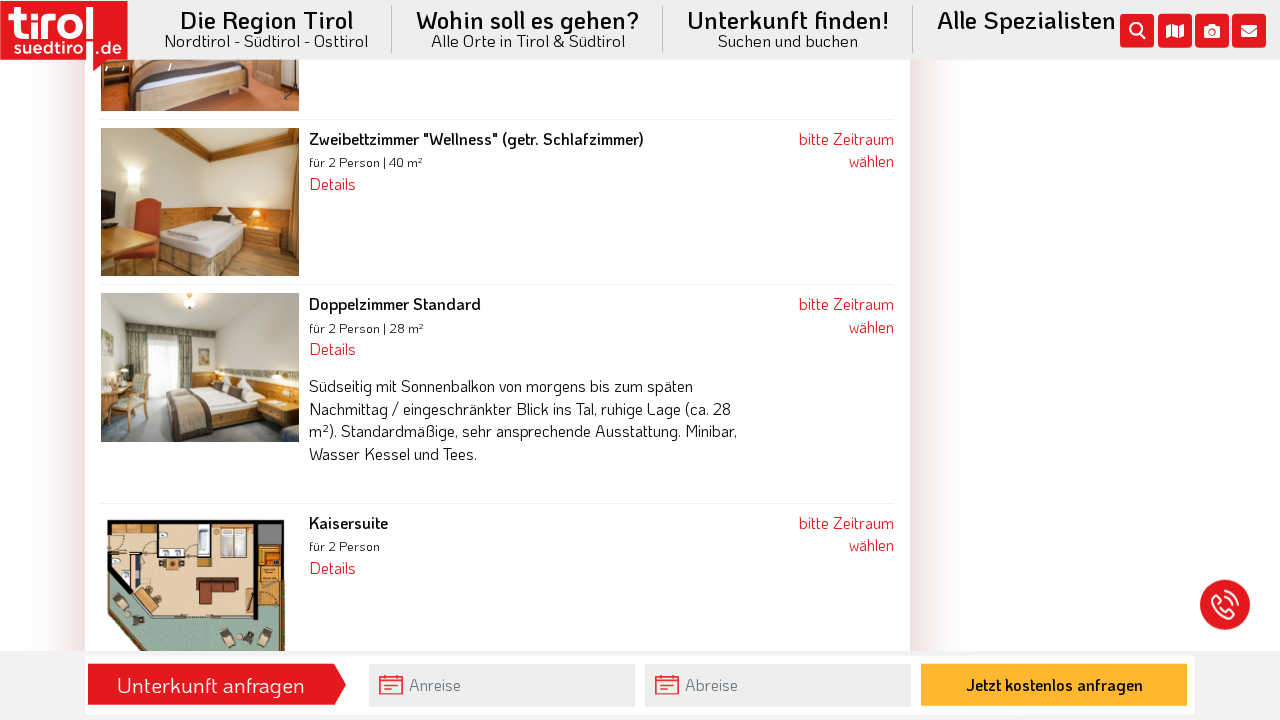 scroll, scrollTop: 1970, scrollLeft: 0, axis: vertical 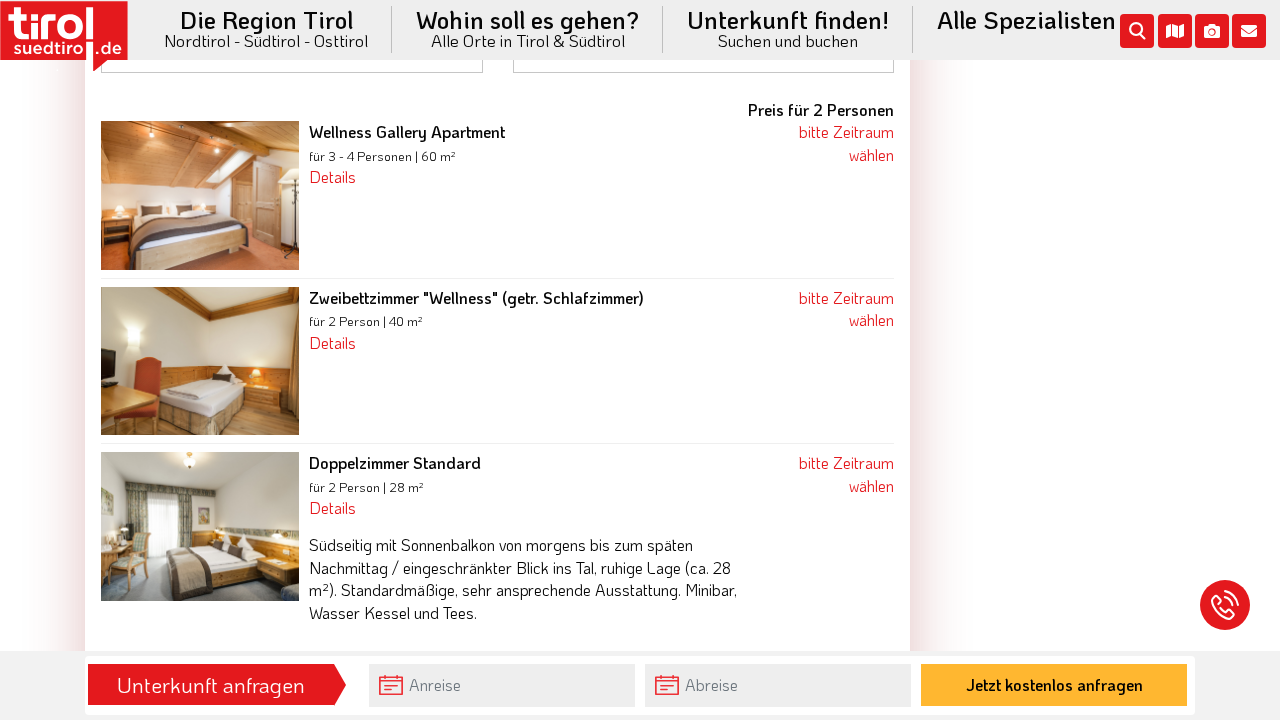 click on "Anreise" at bounding box center [292, 49] 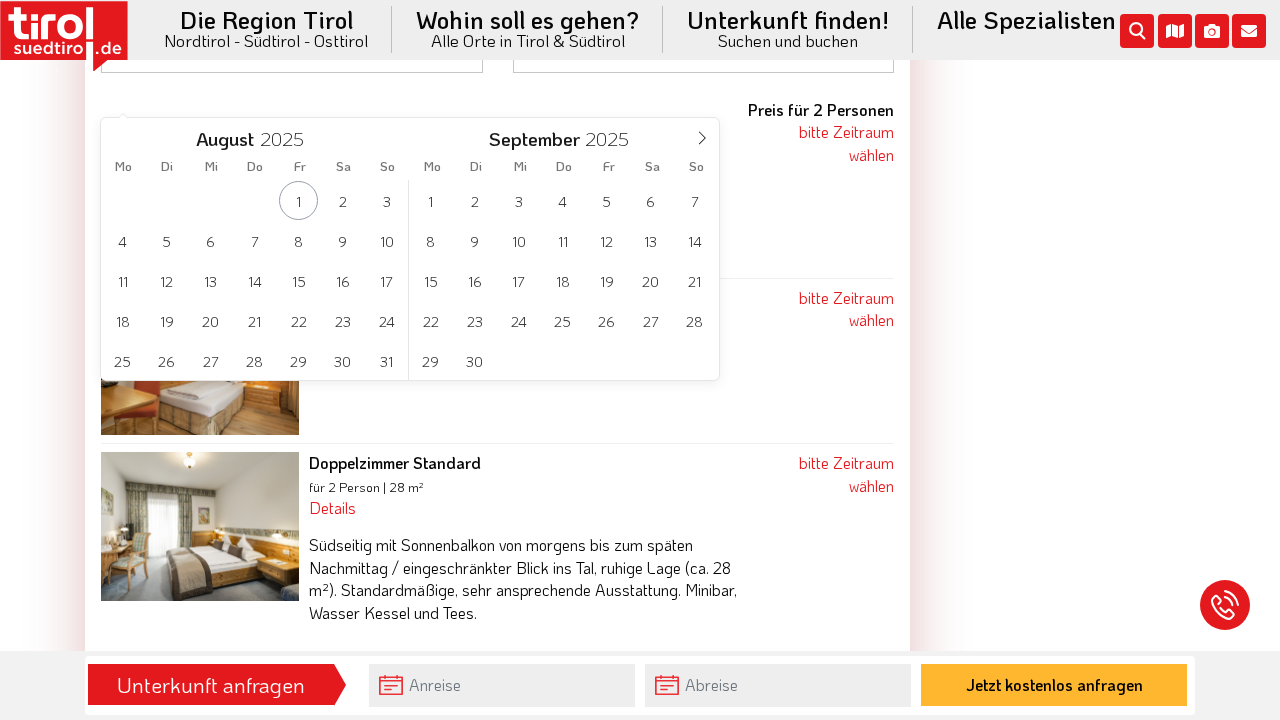 click 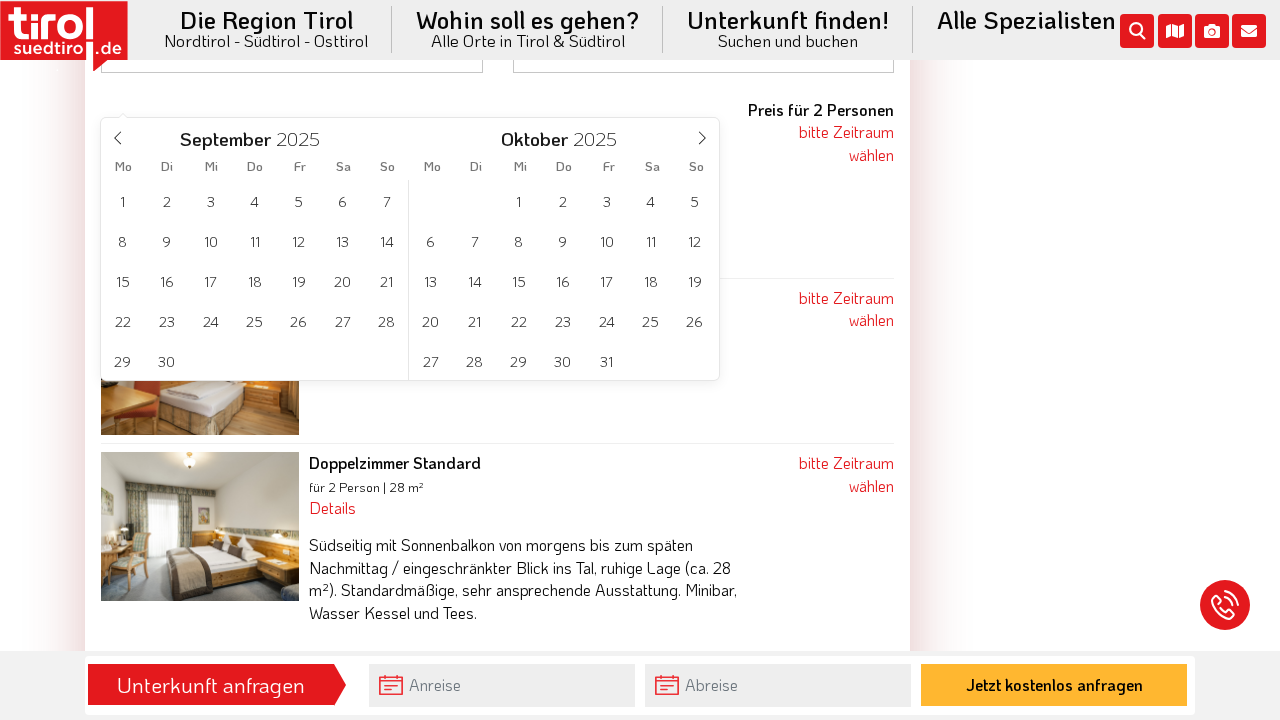 click 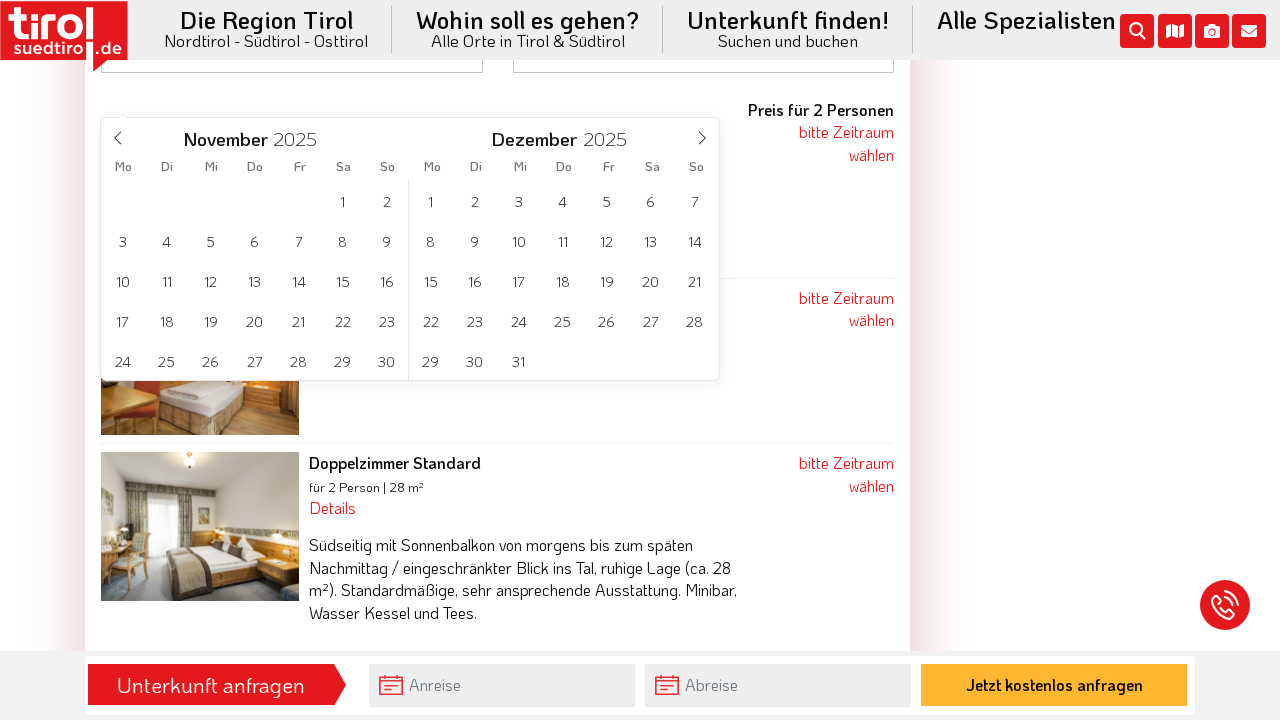 click 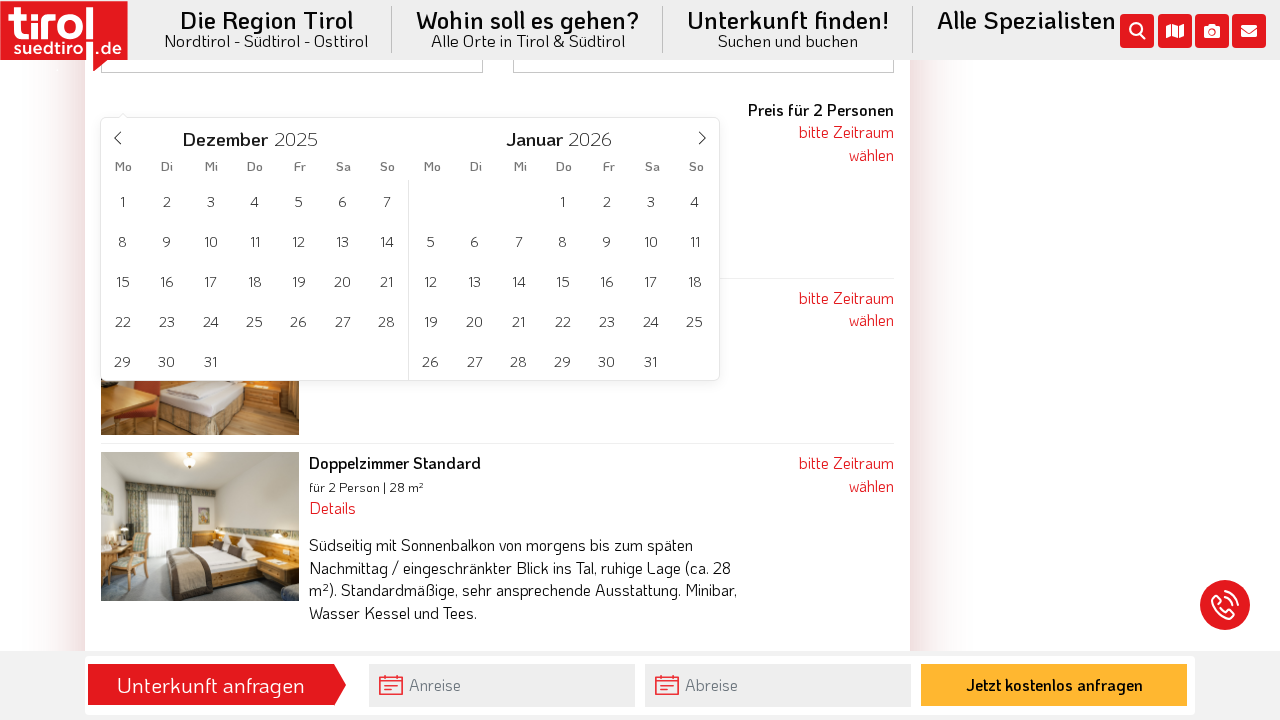 click 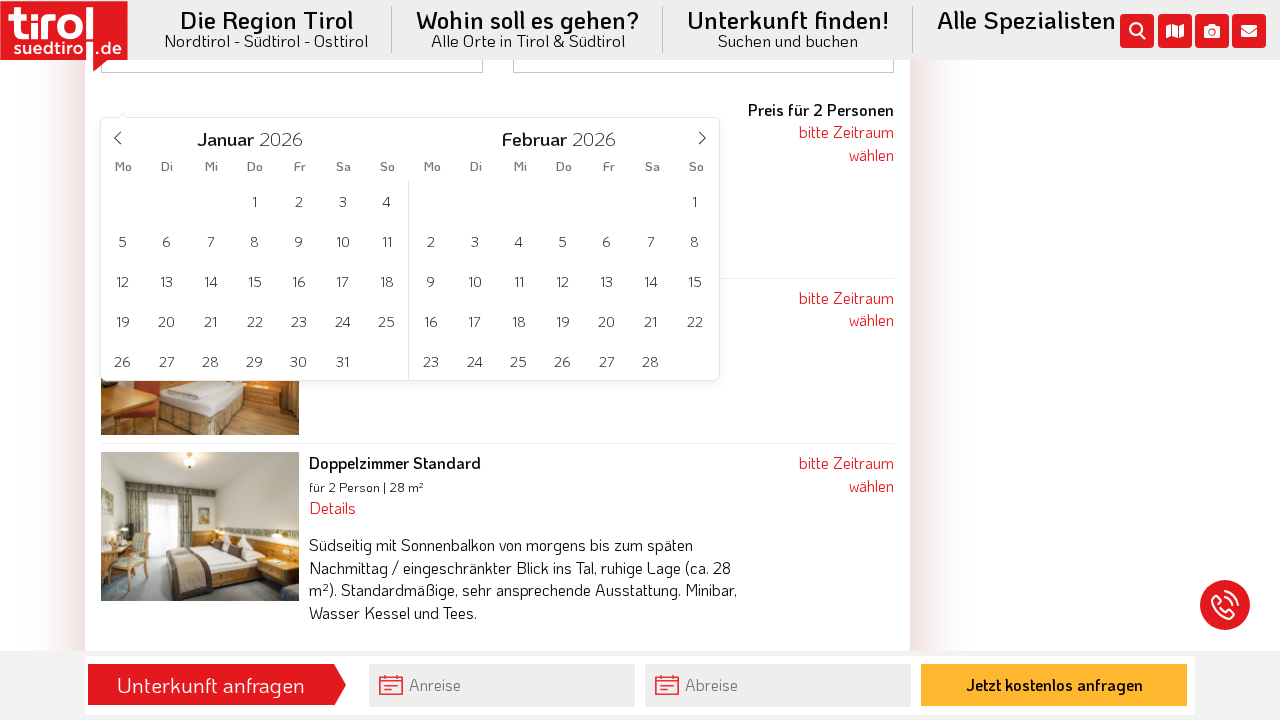 click 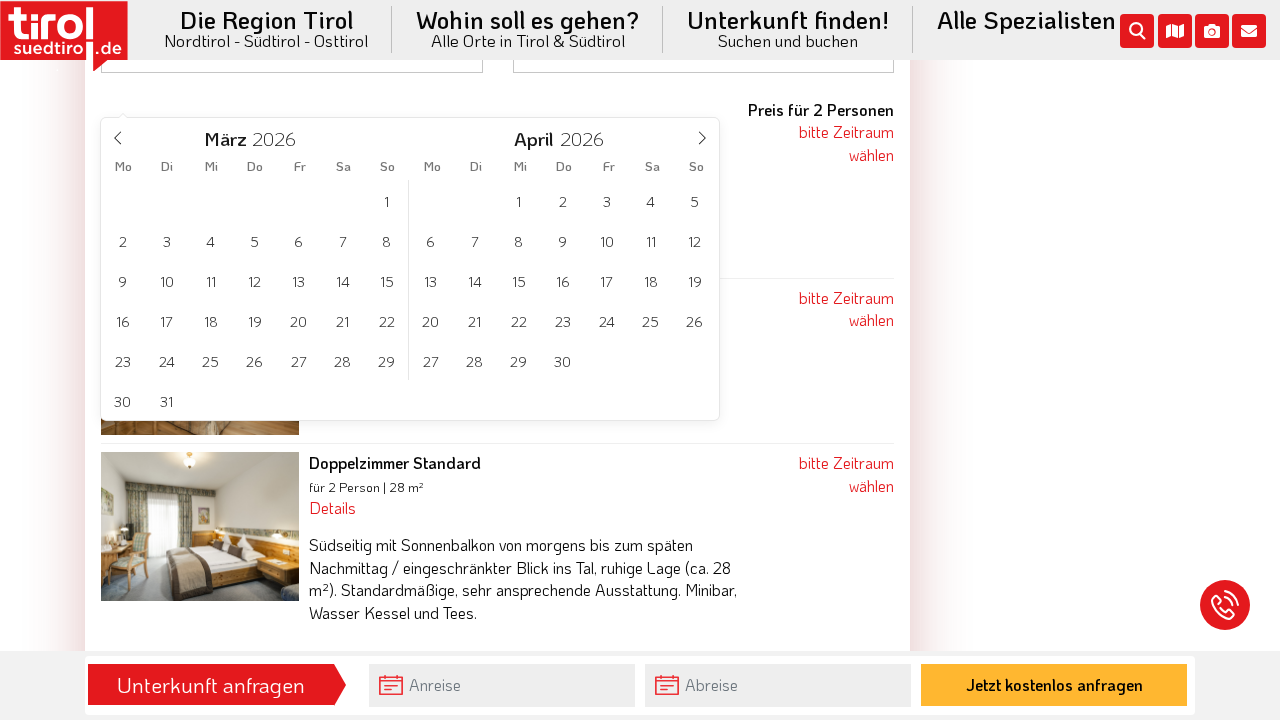 click 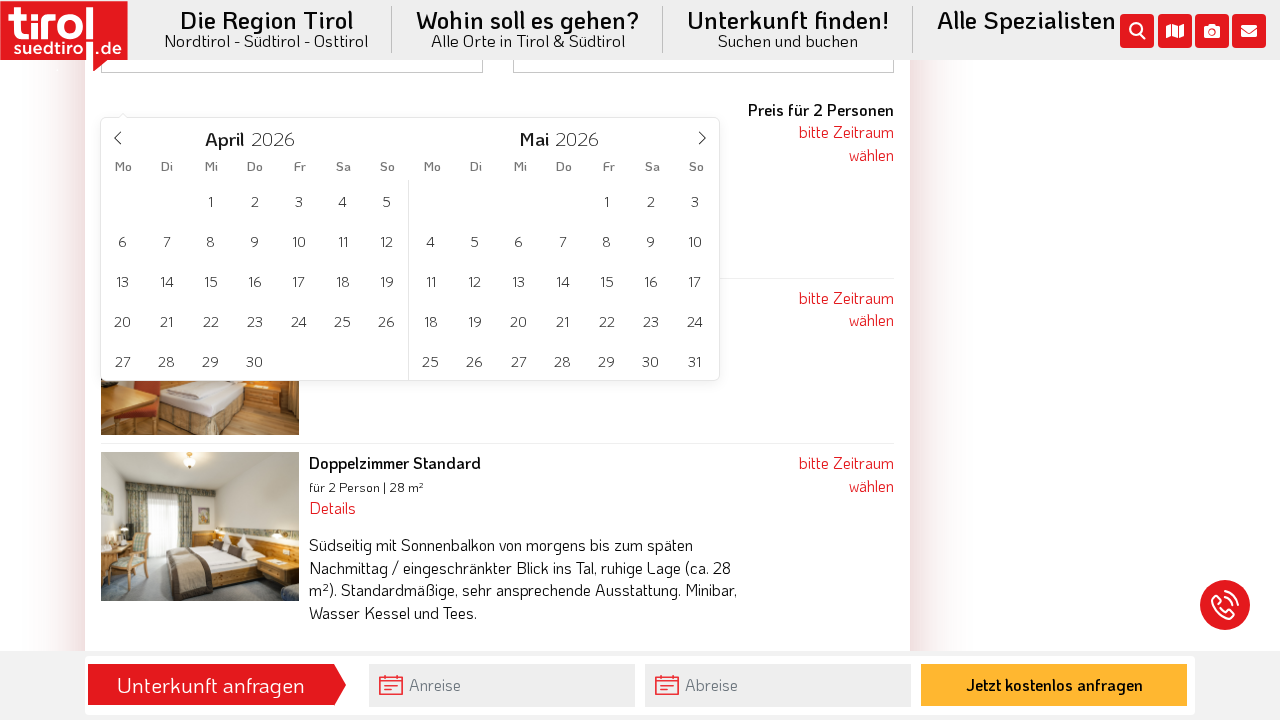 click 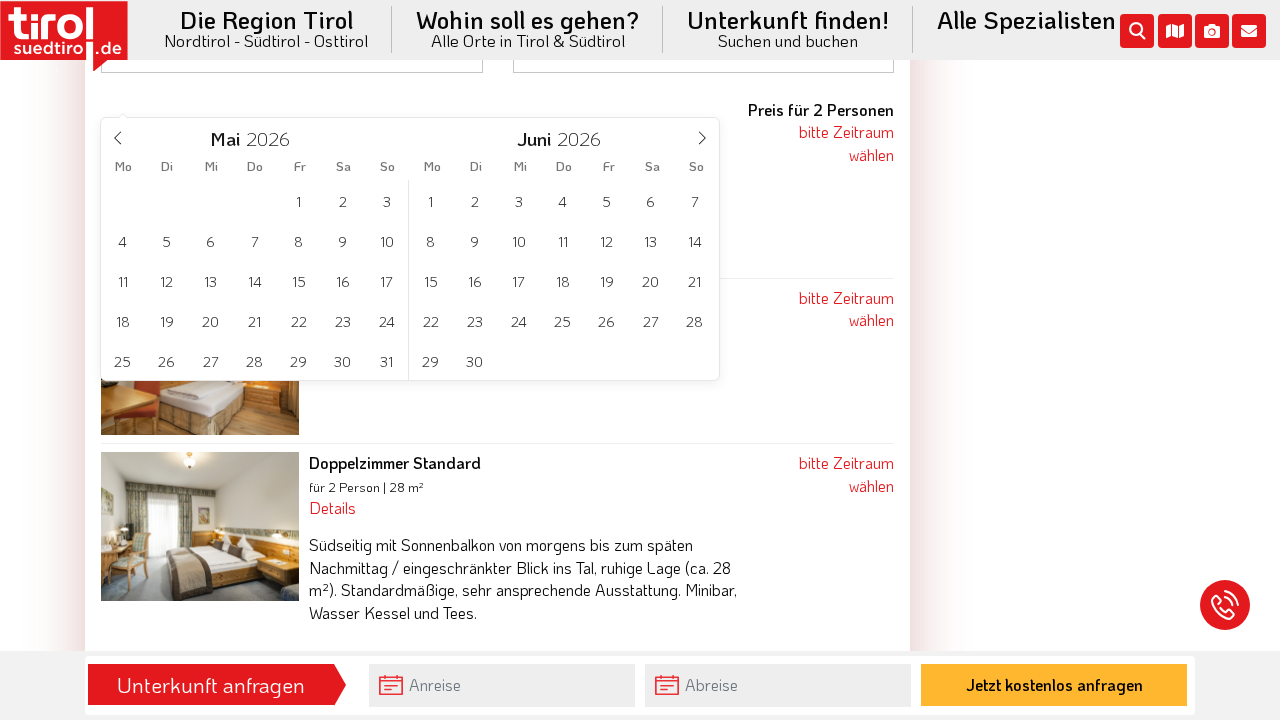 click 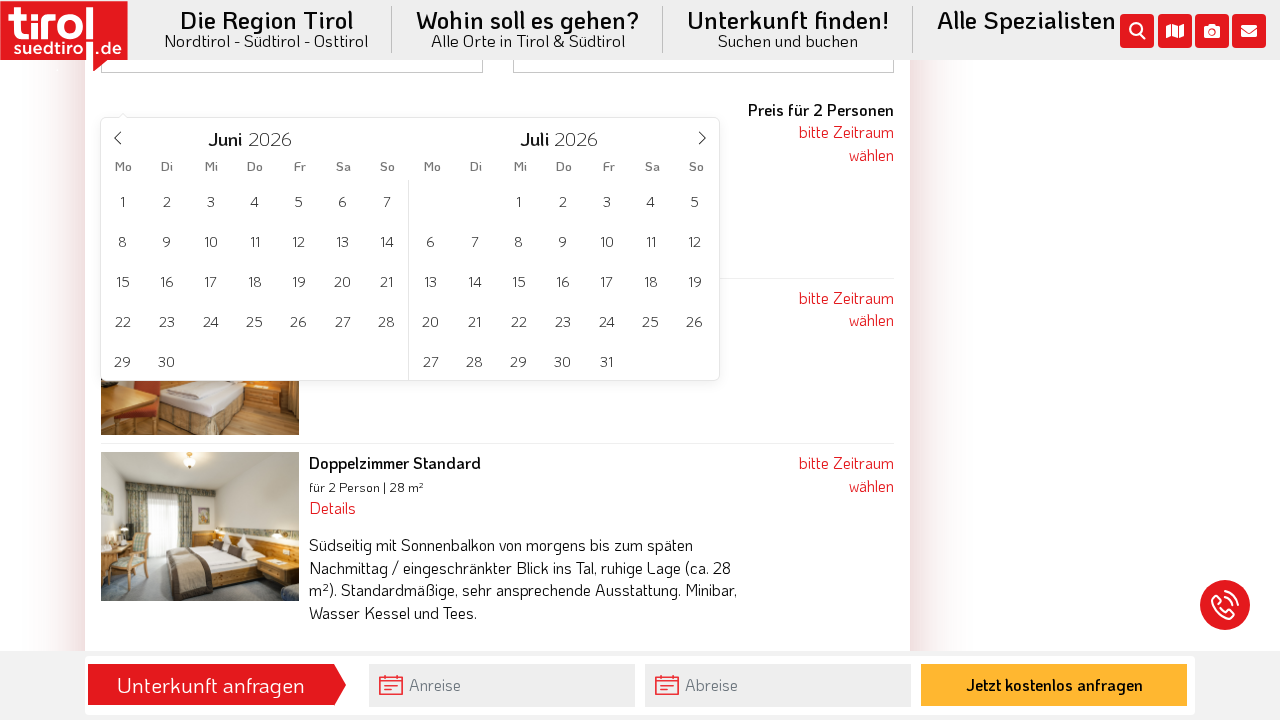 click 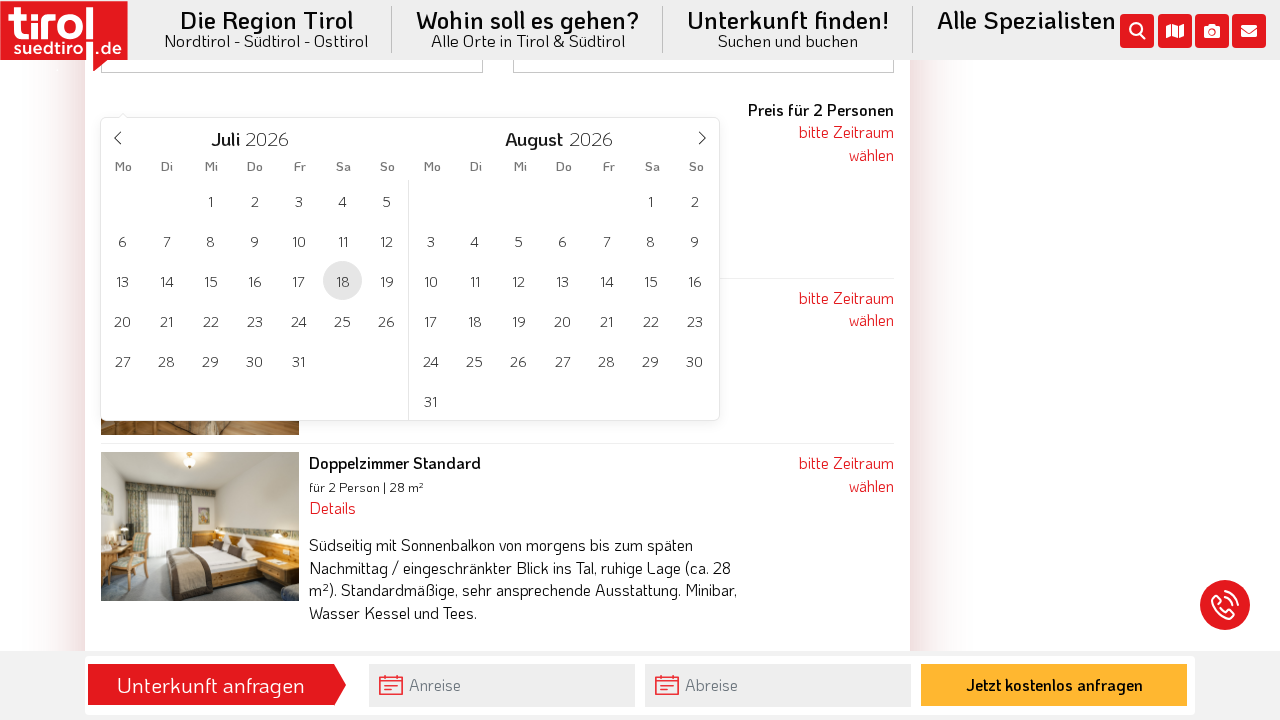 click on "18" at bounding box center (342, 280) 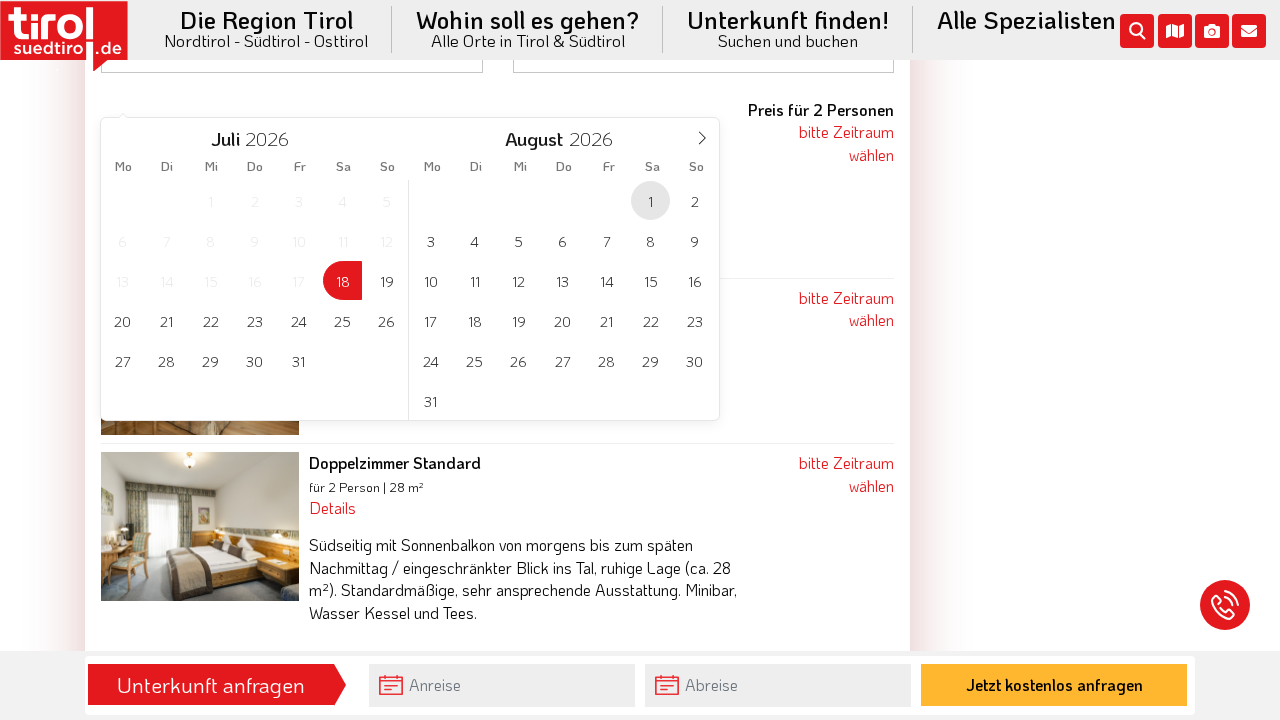 click on "1" at bounding box center (650, 200) 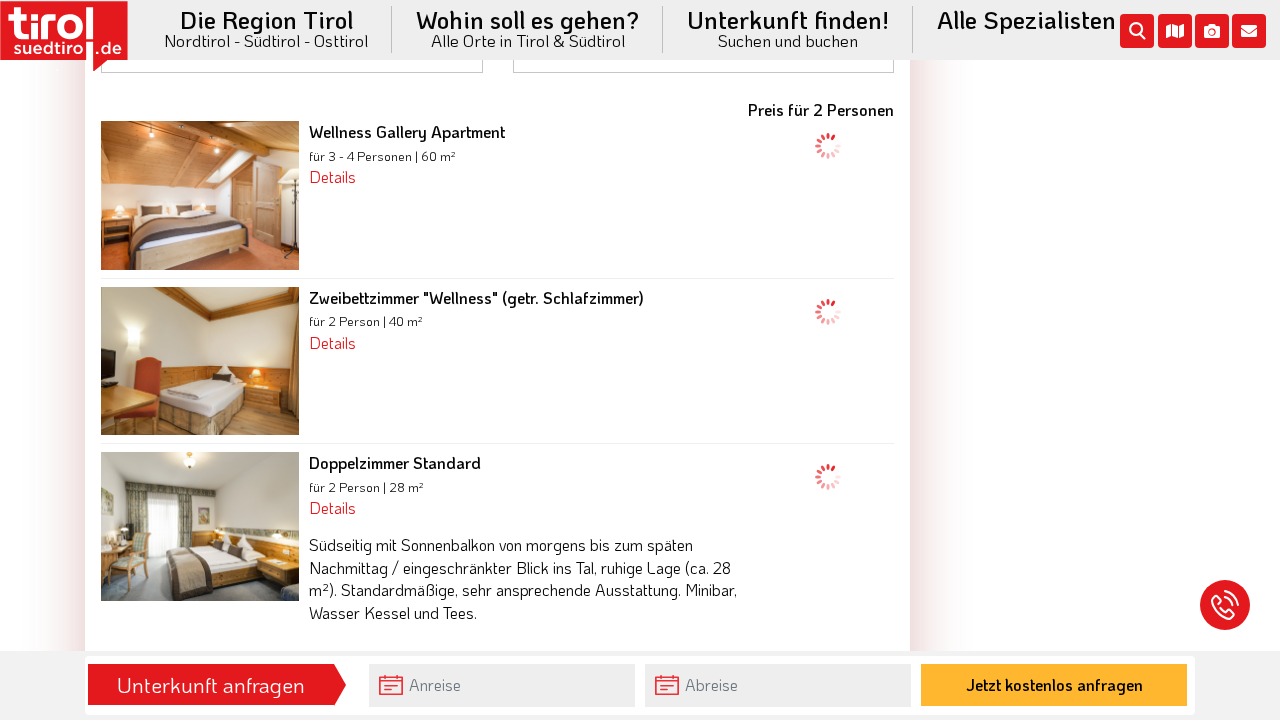 type on "18-07-2026" 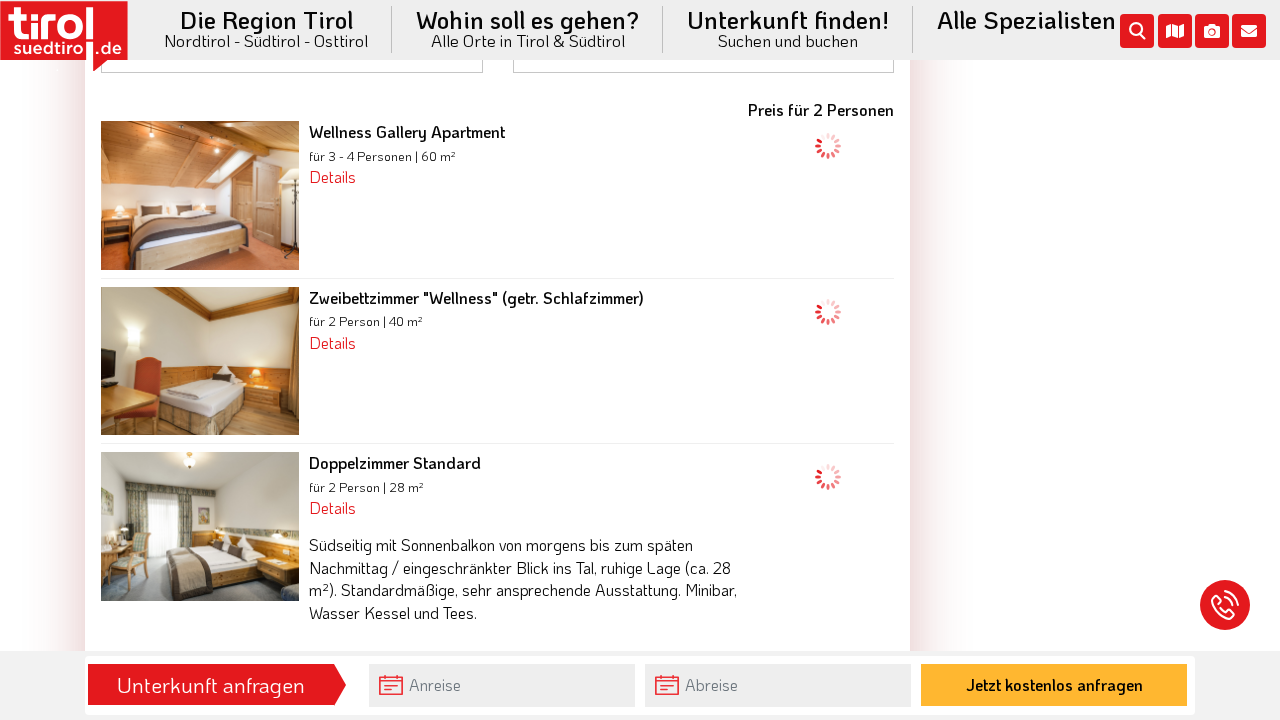 type on "01-08-2026" 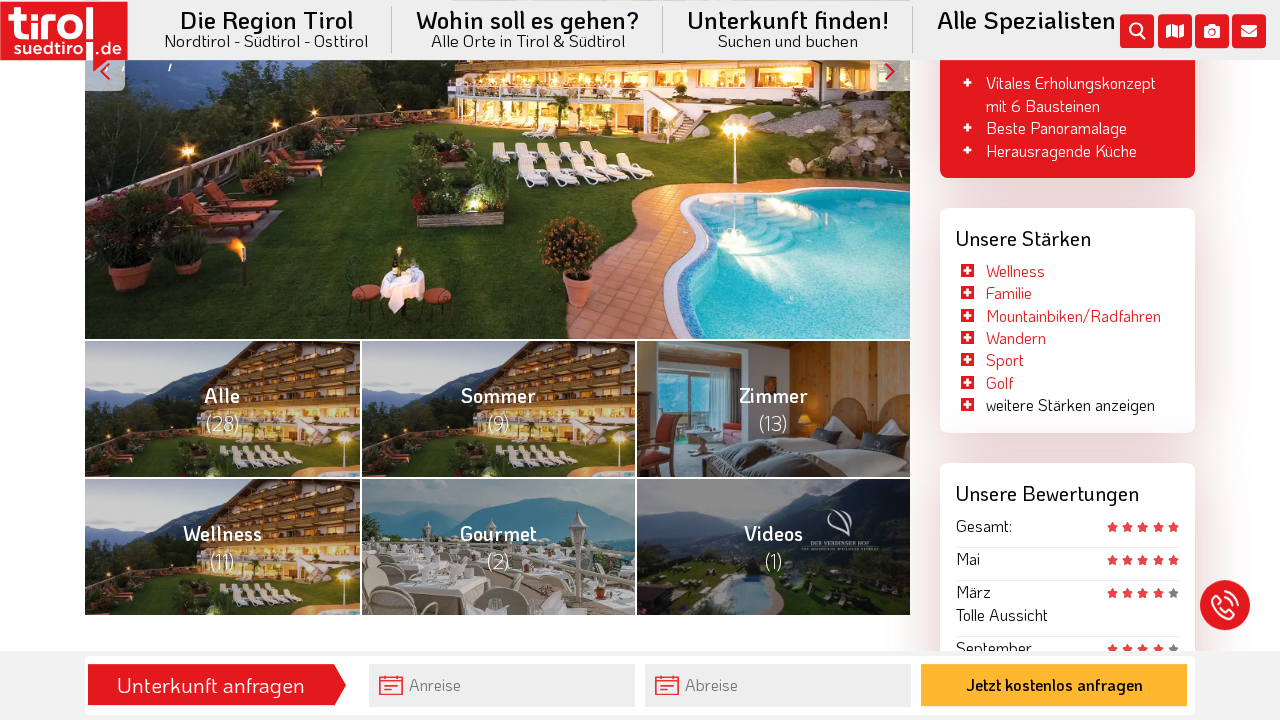 scroll, scrollTop: 586, scrollLeft: 0, axis: vertical 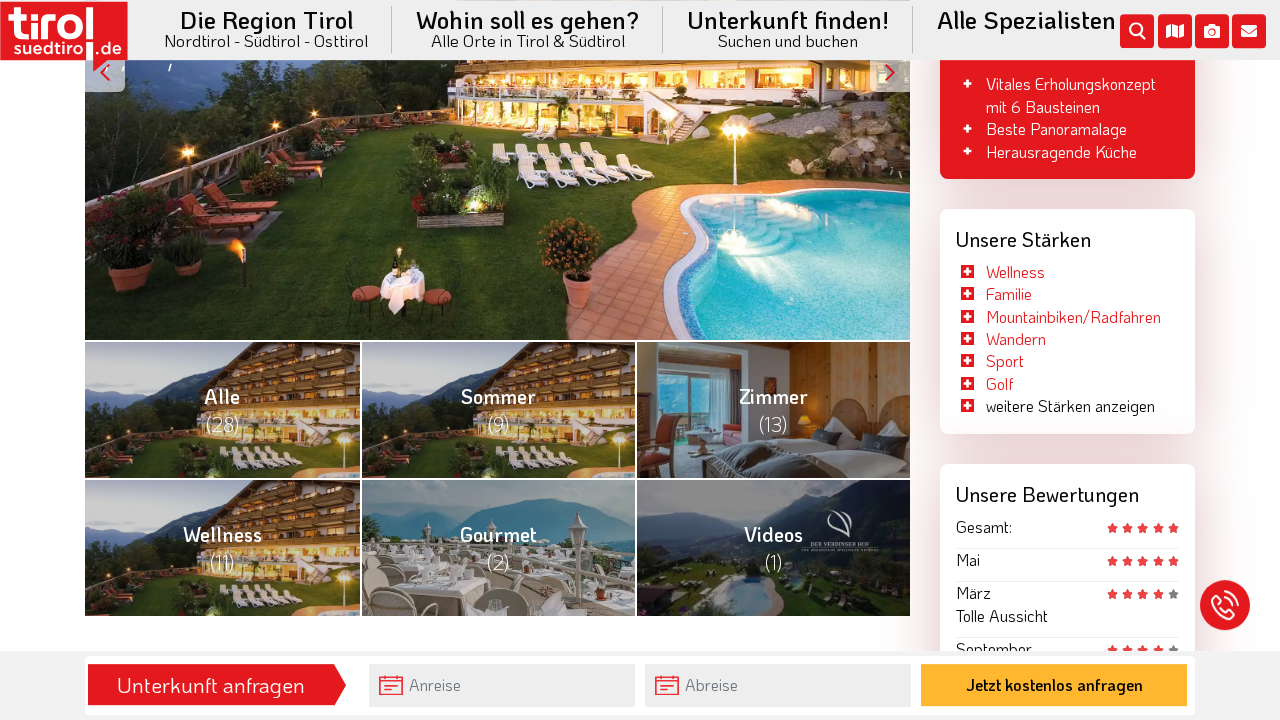 click on "(13)" at bounding box center (773, 424) 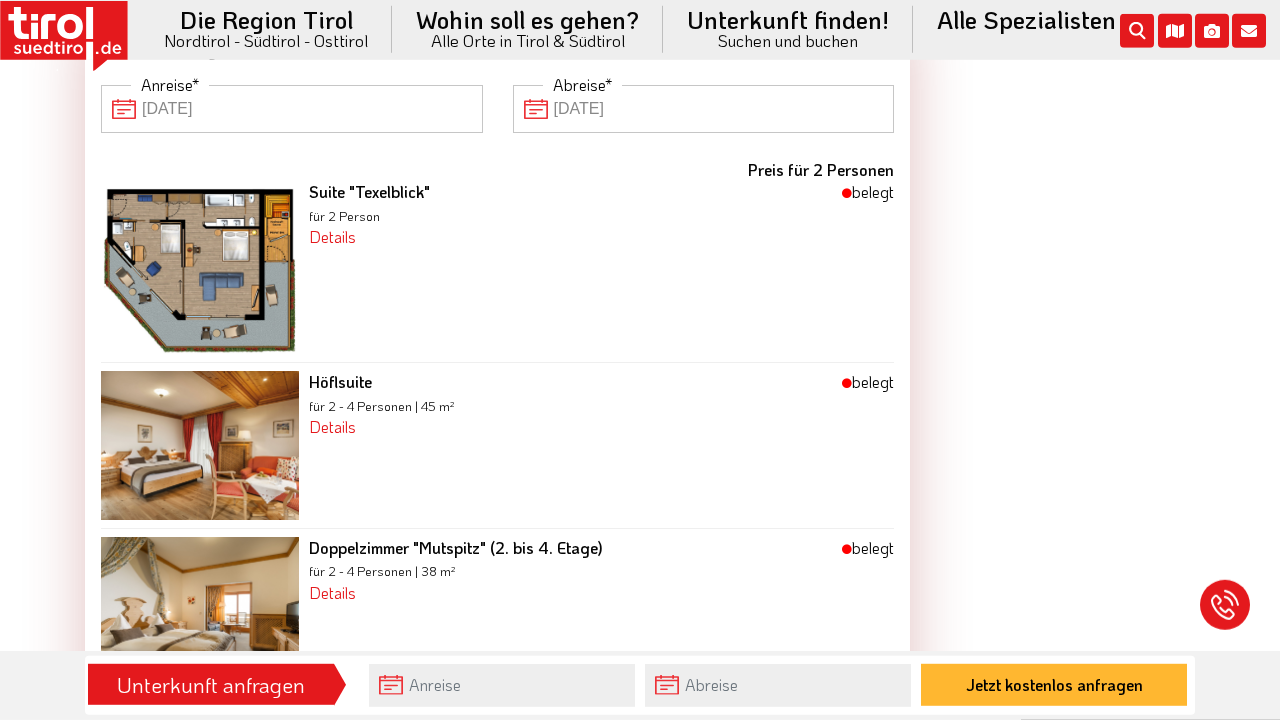 scroll, scrollTop: 1908, scrollLeft: 0, axis: vertical 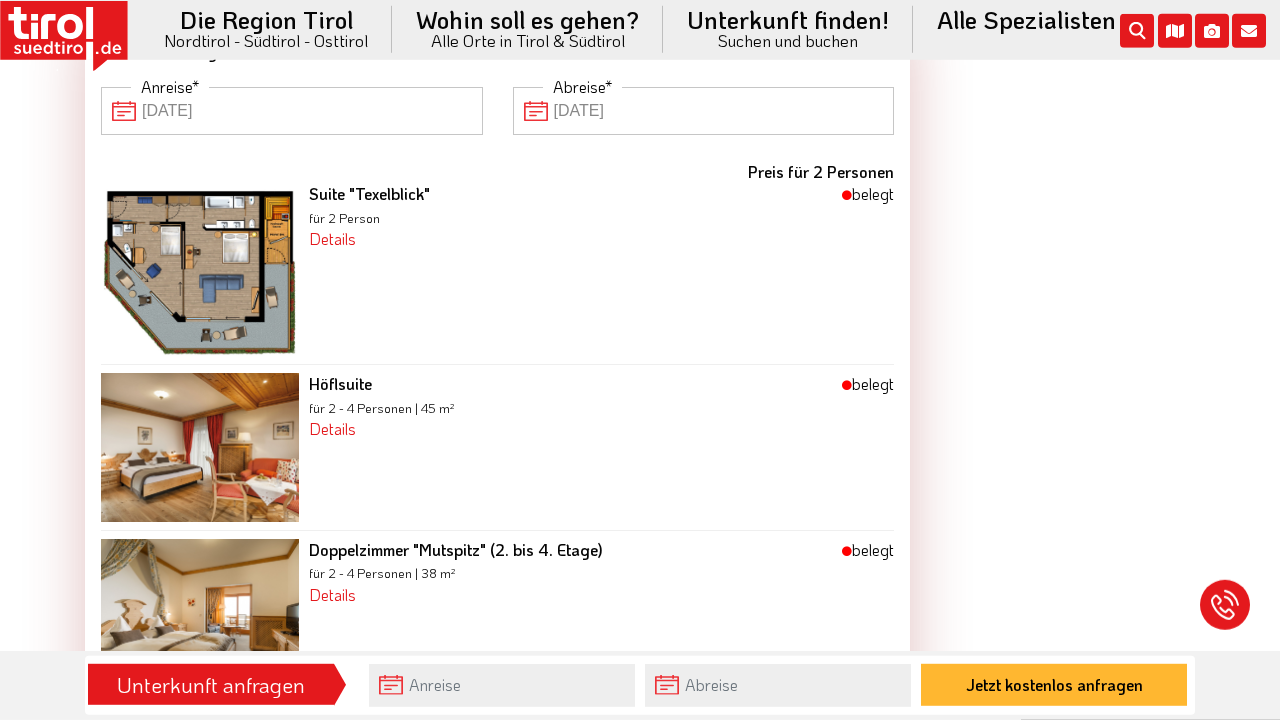 click on "18-07-2026" at bounding box center [292, 111] 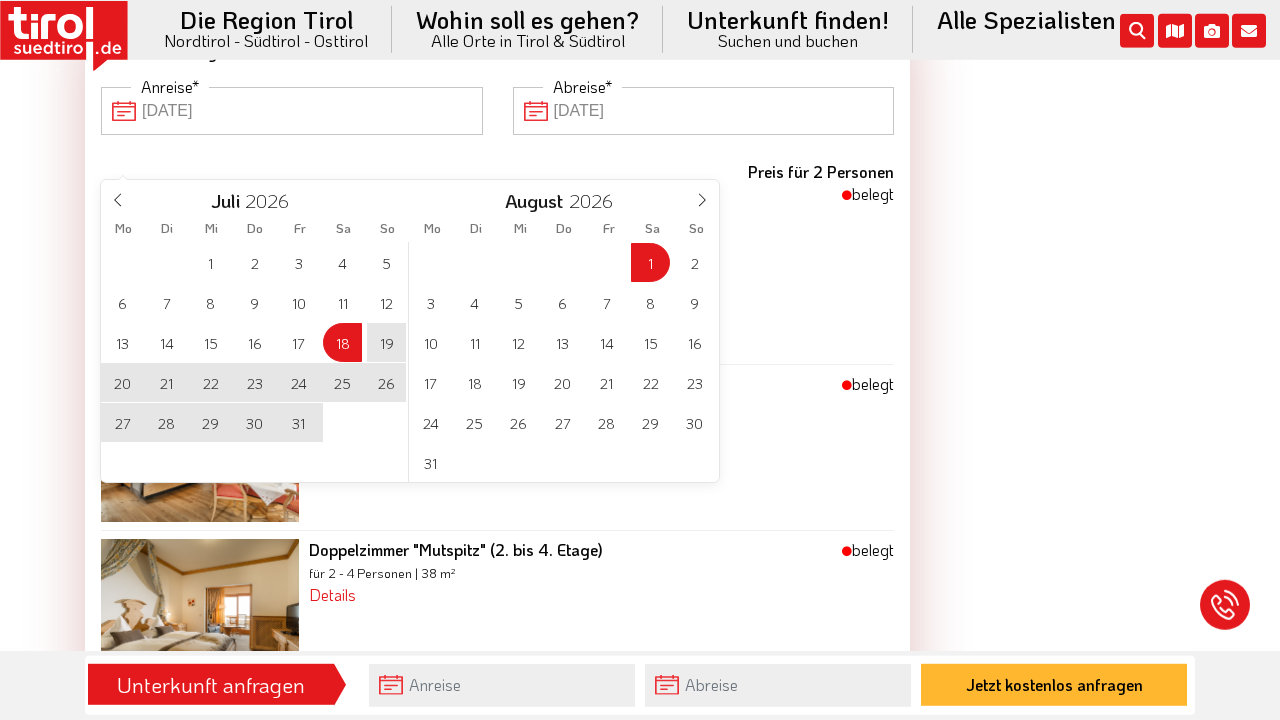 click 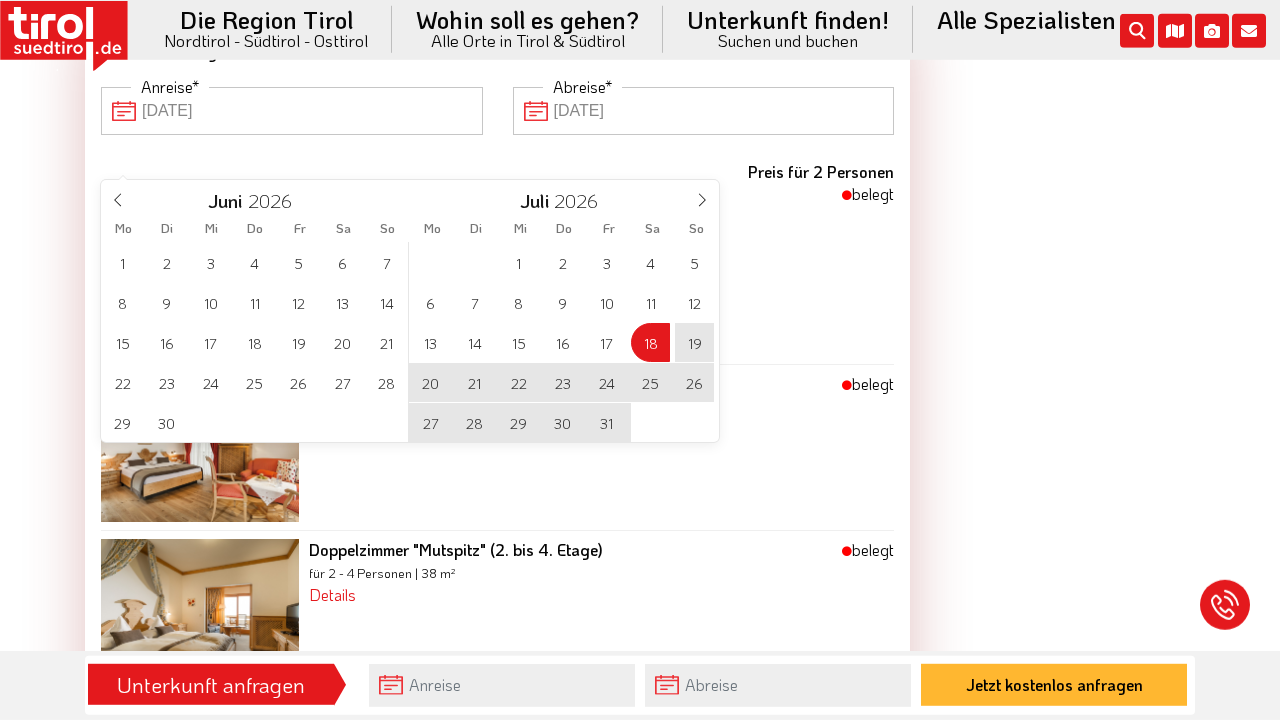 click 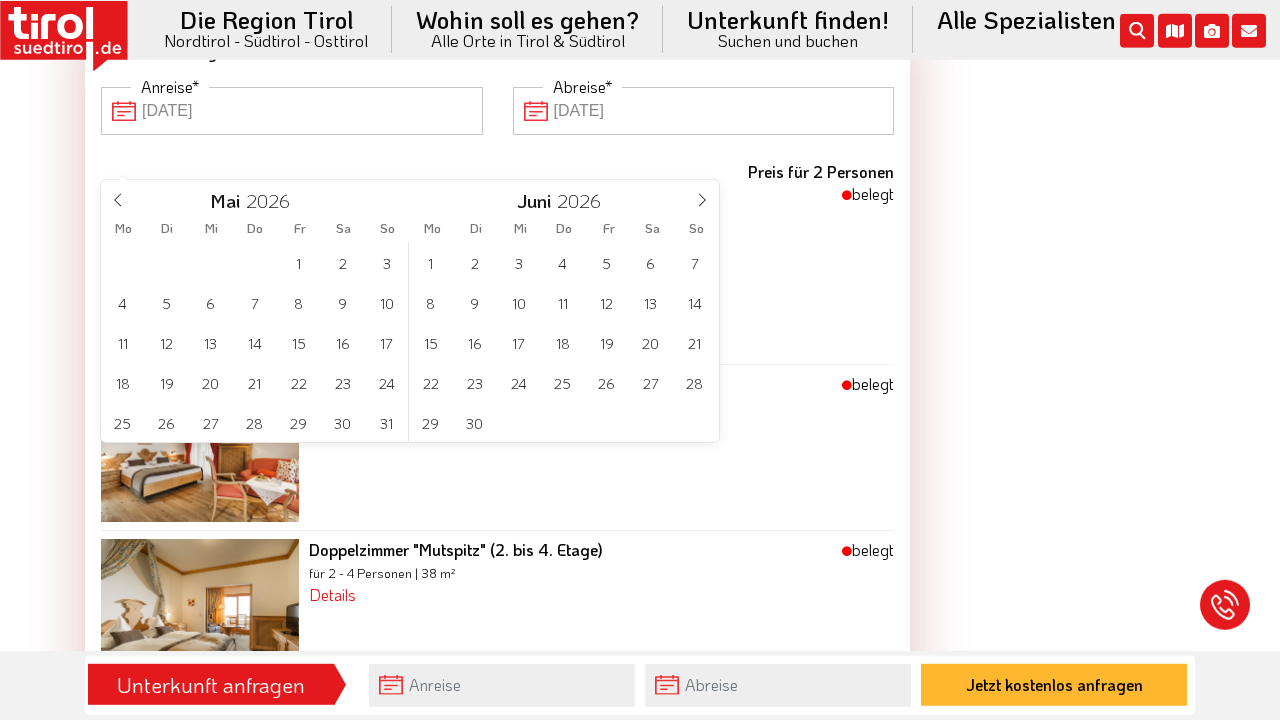 click 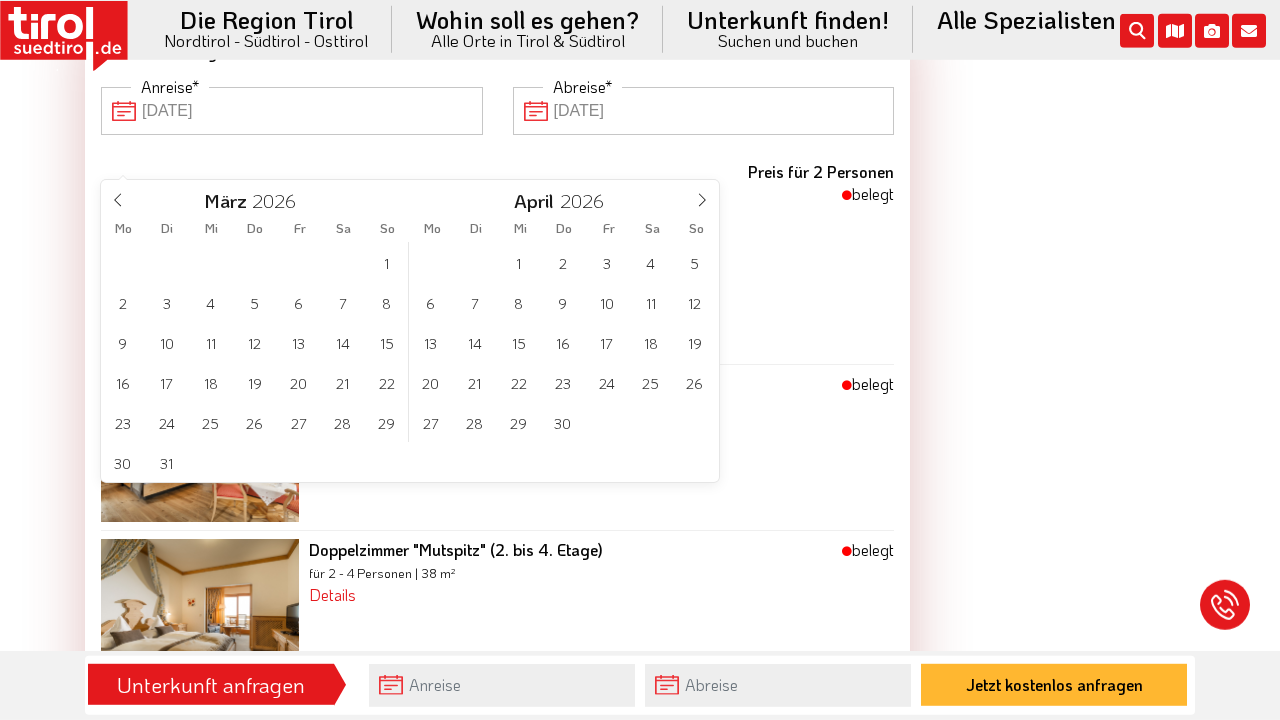 click 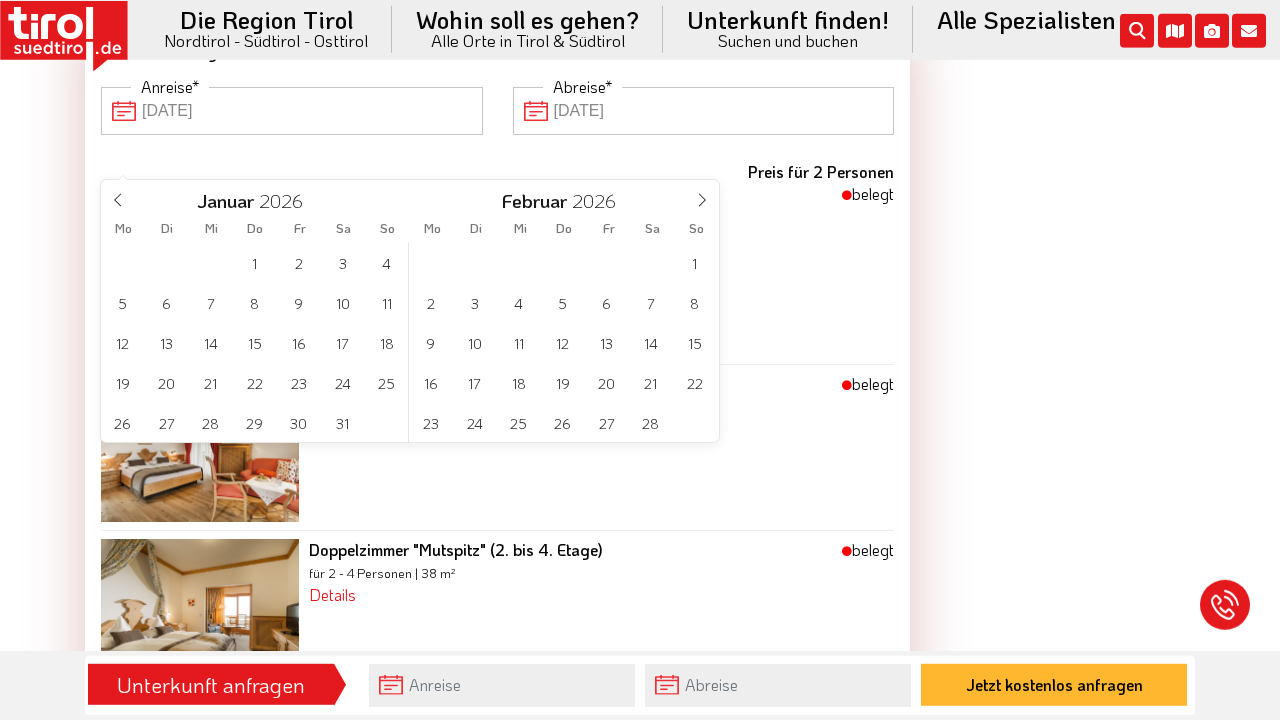 click 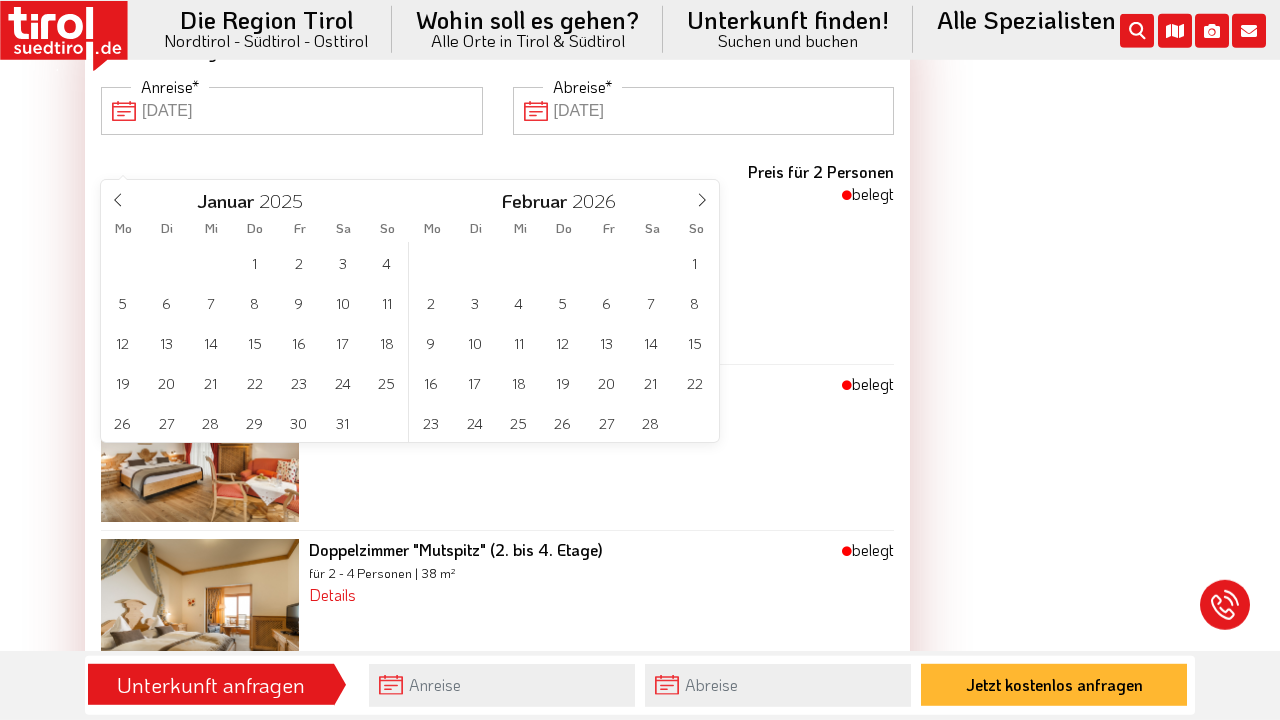click 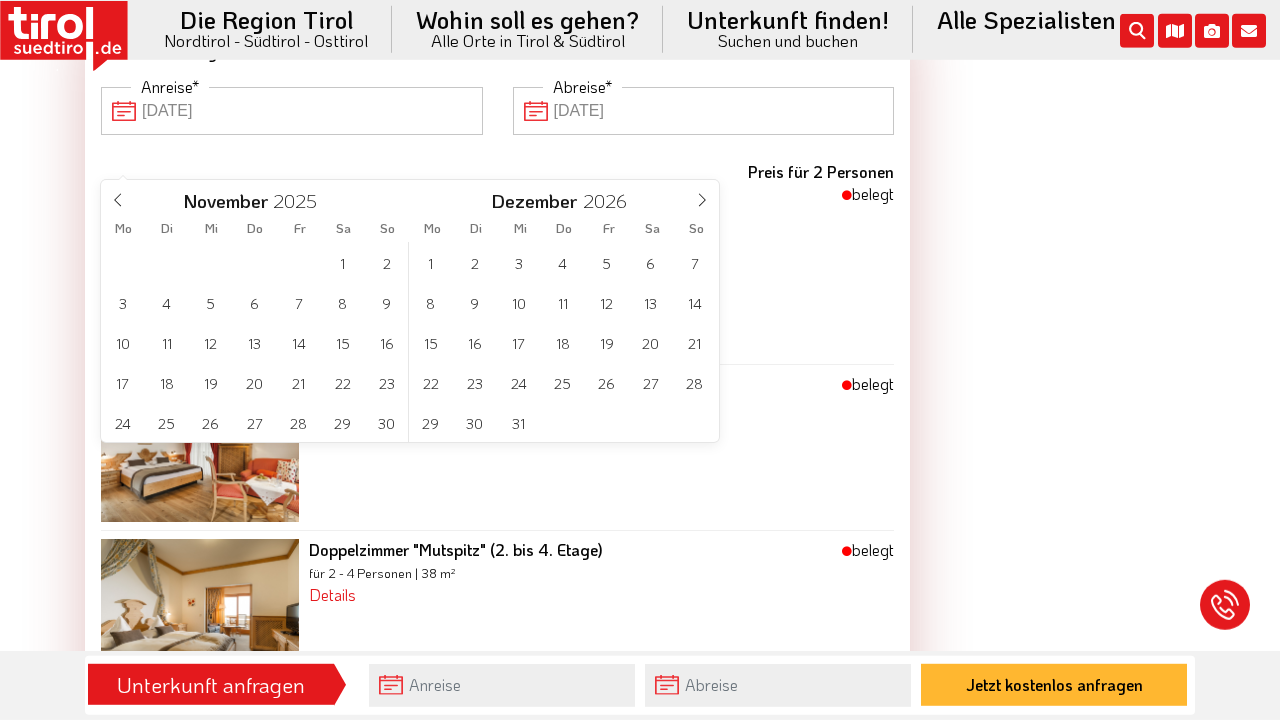 type on "2025" 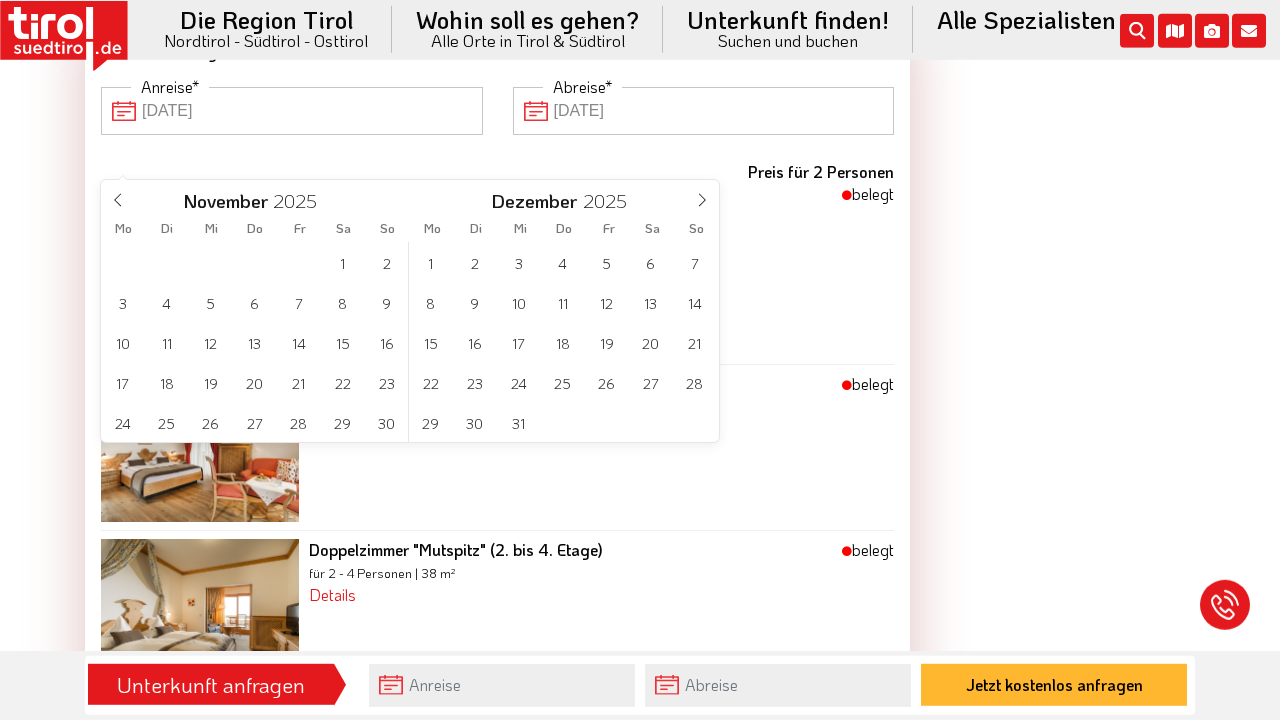 click 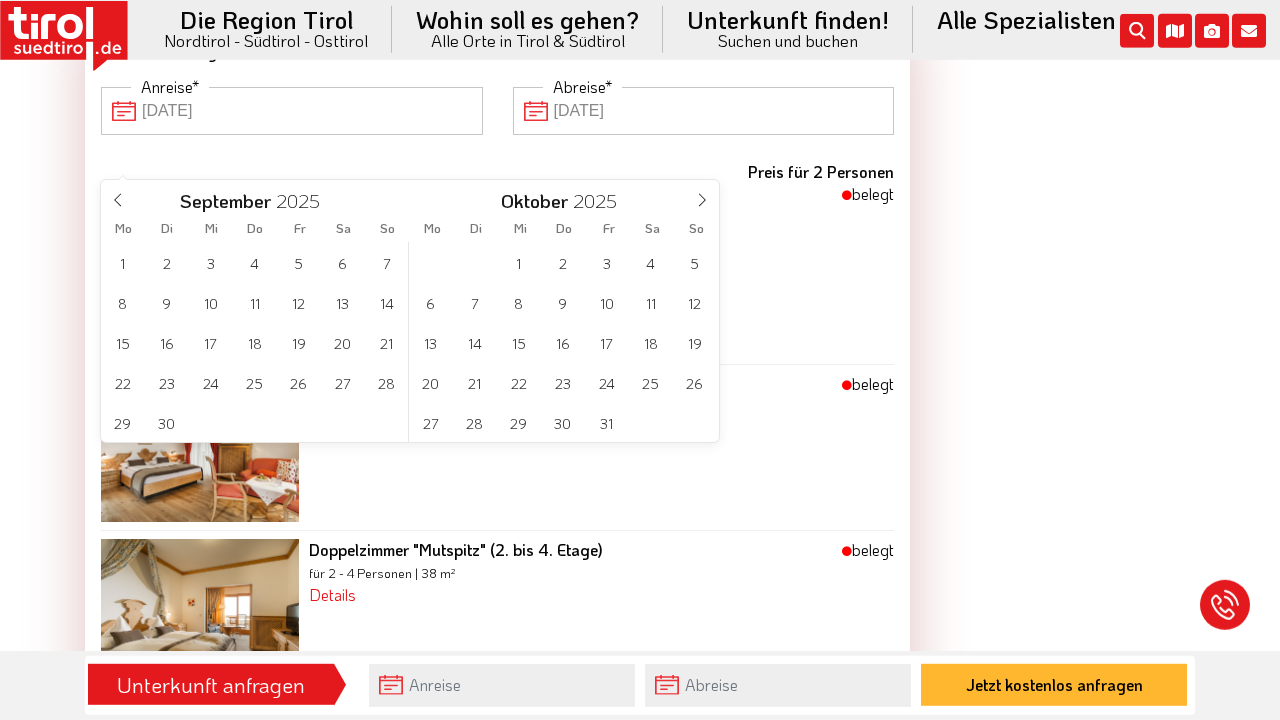 click 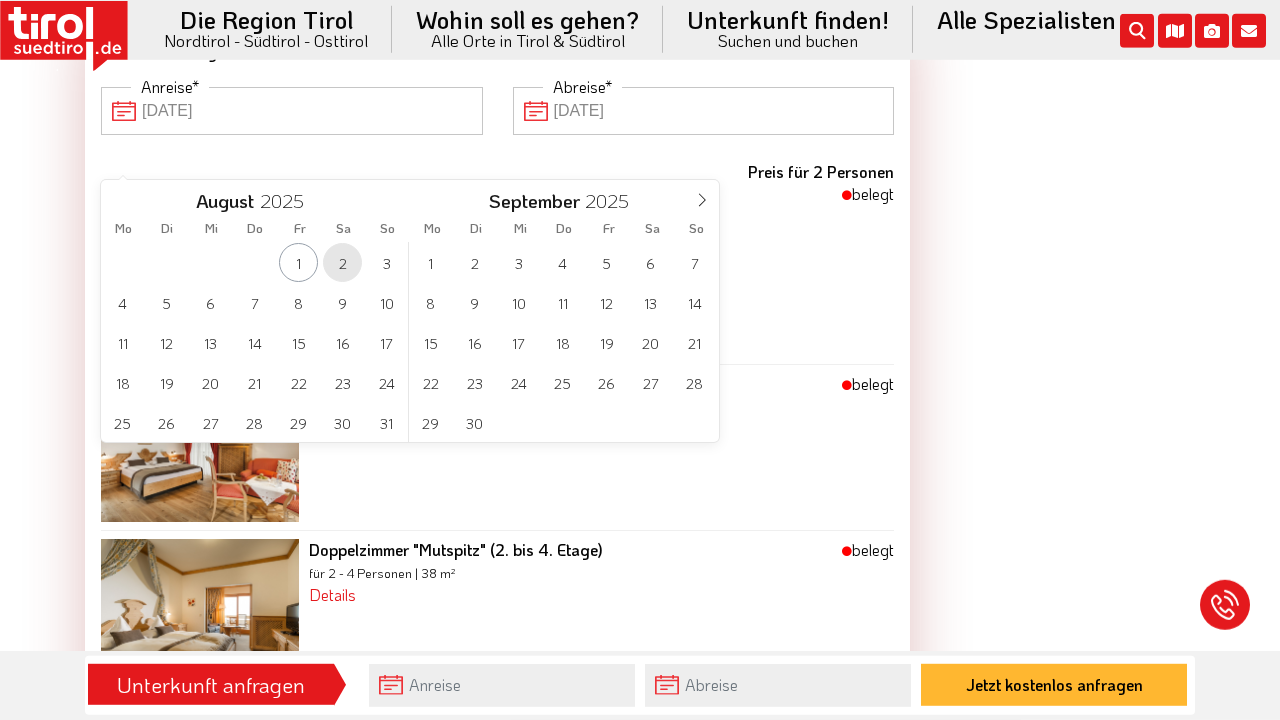 click on "2" at bounding box center [342, 262] 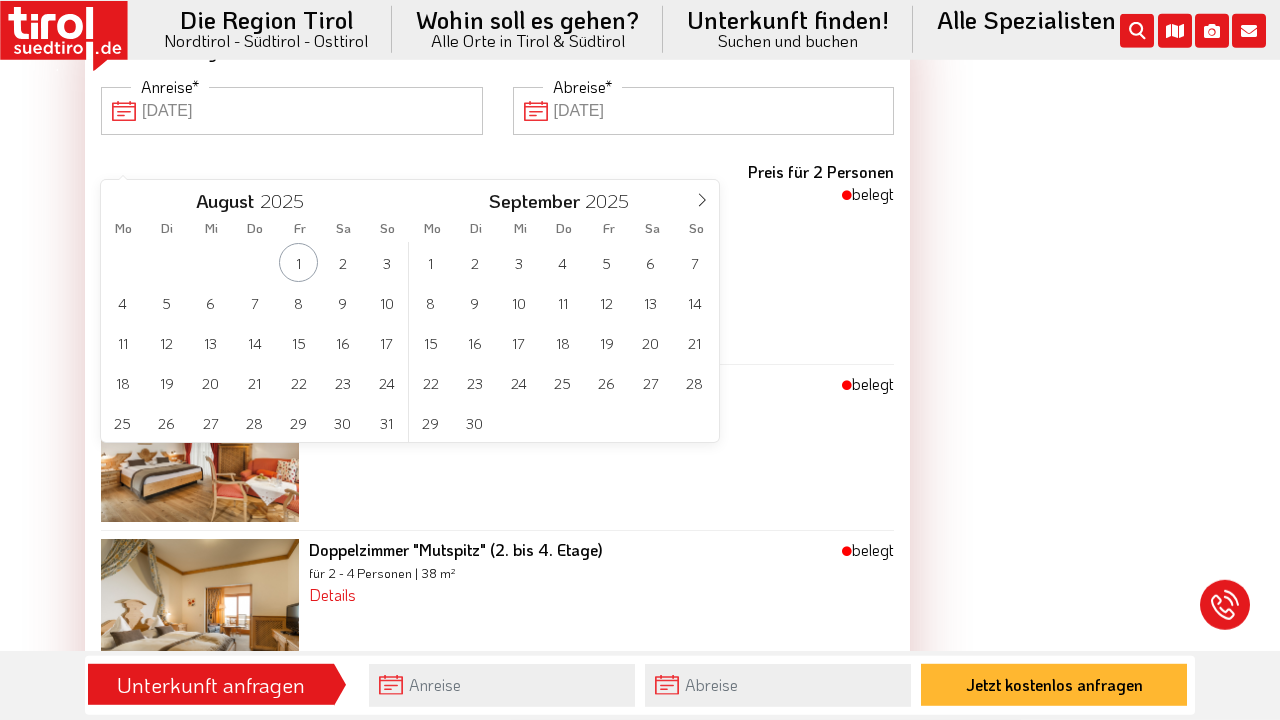 type on "02-08-2025" 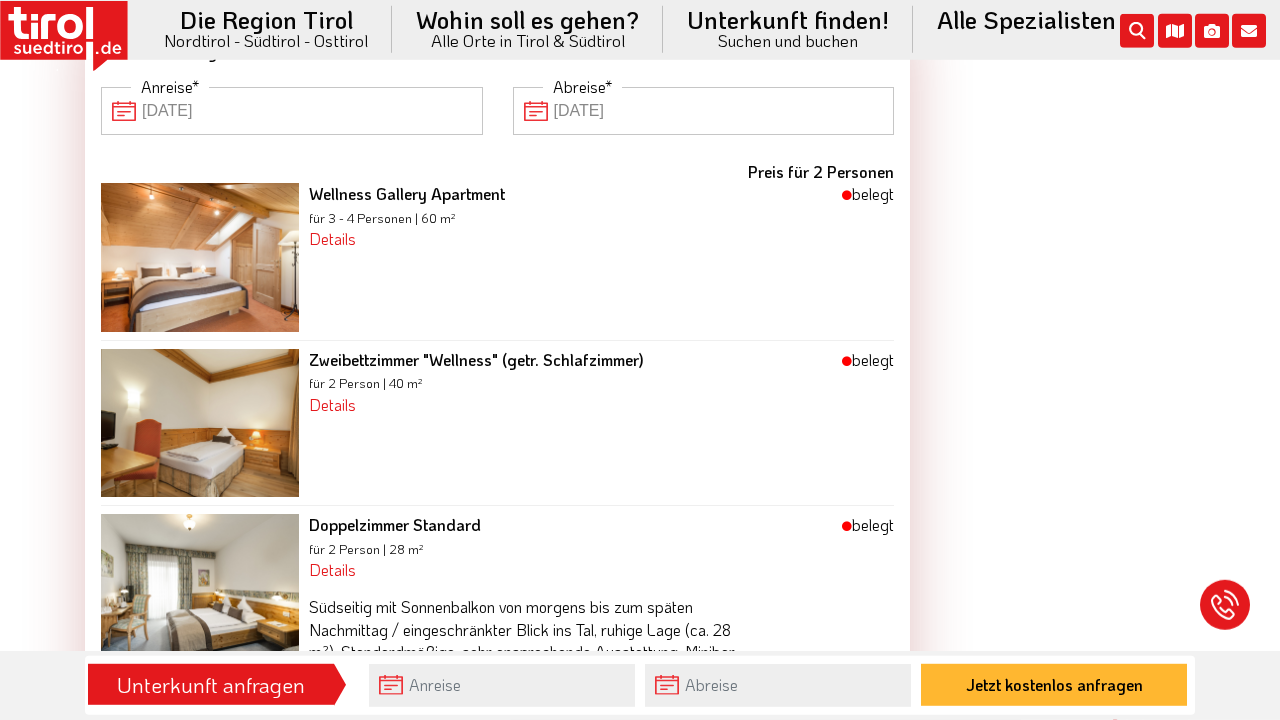 click on "01-08-2026" at bounding box center (704, 111) 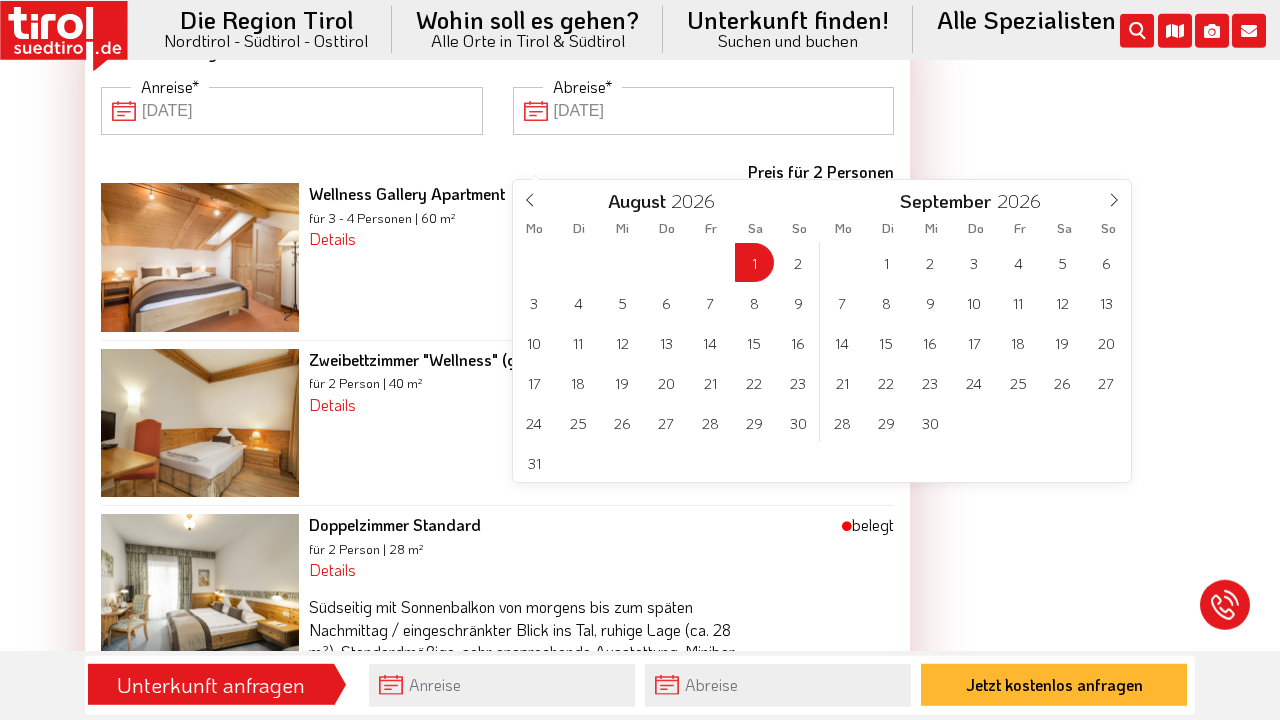 click 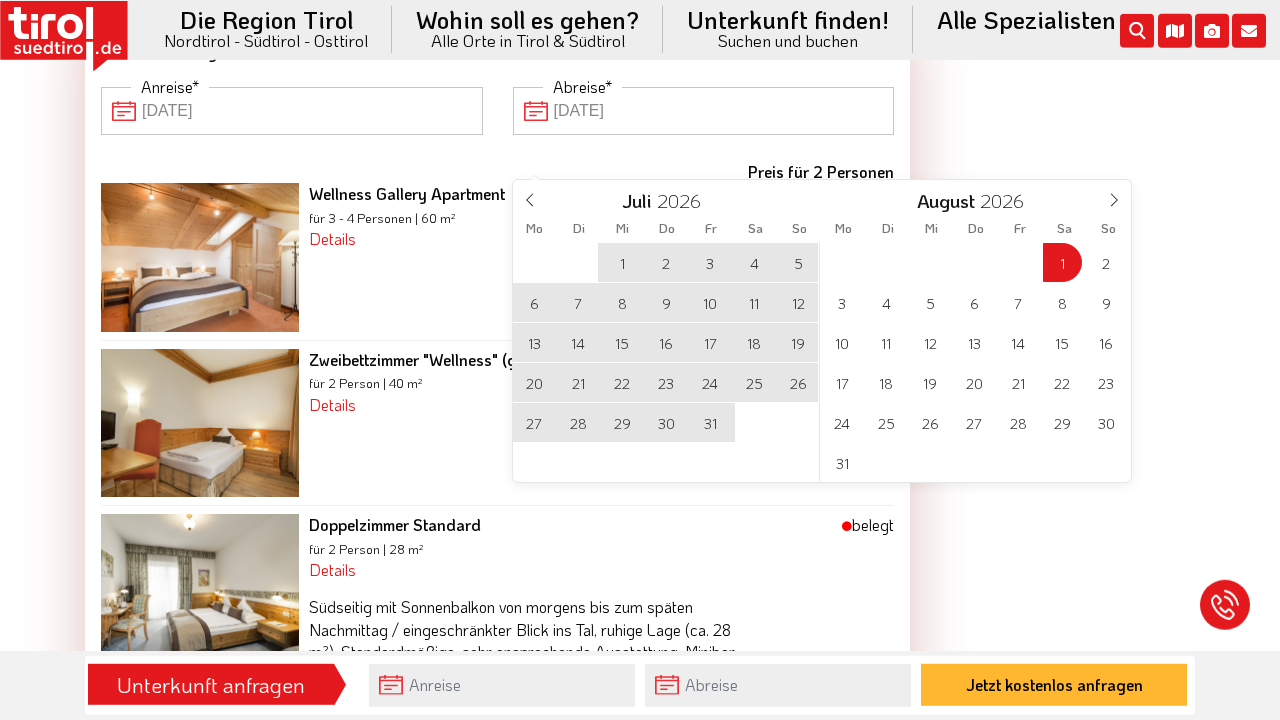 click 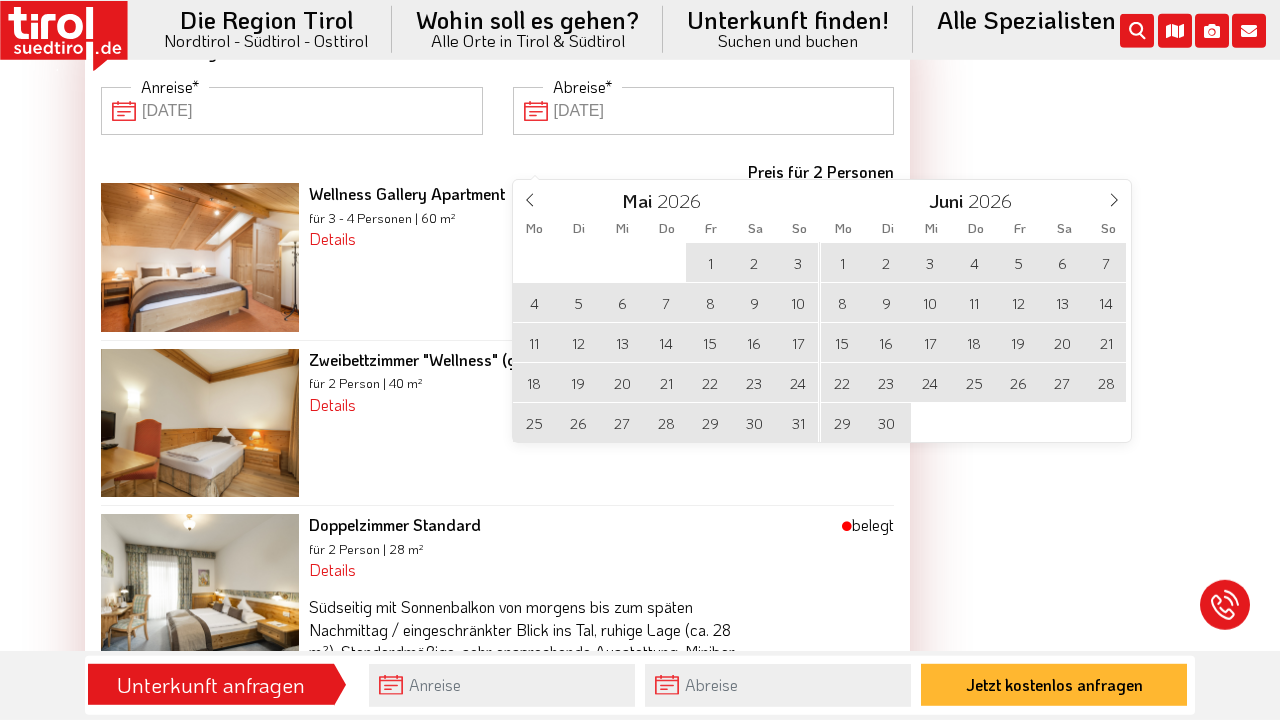 click 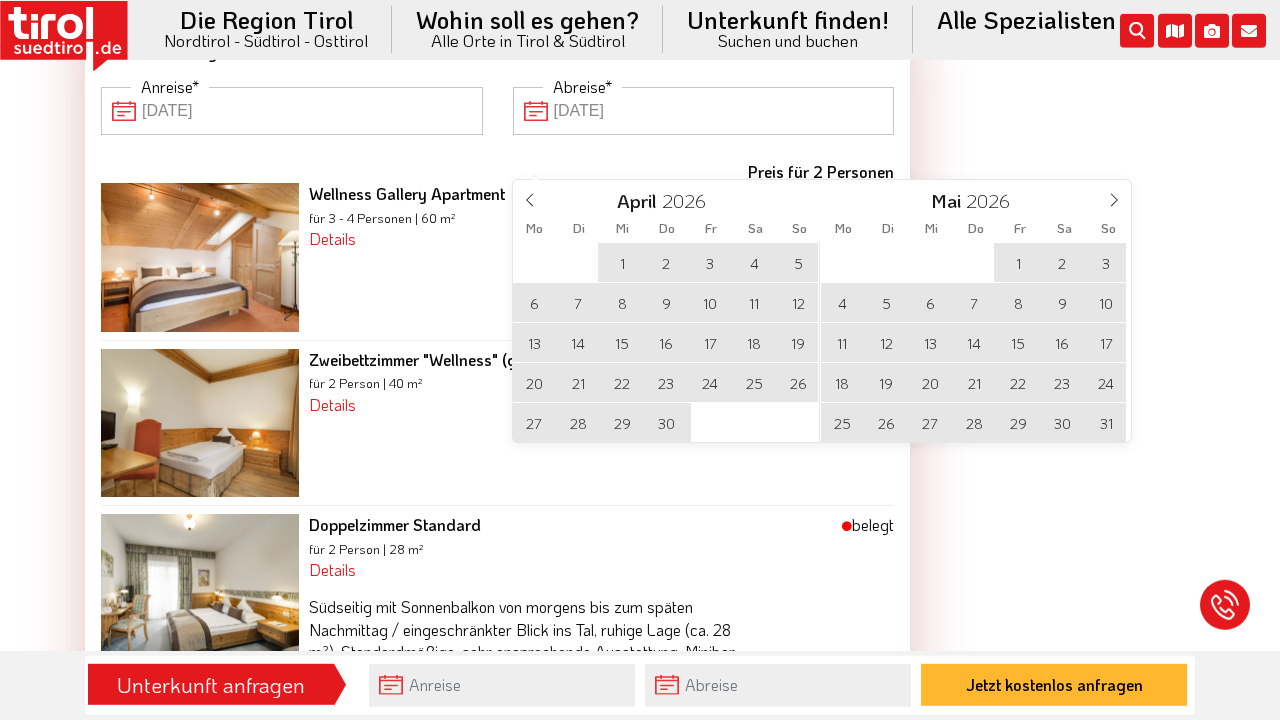 click 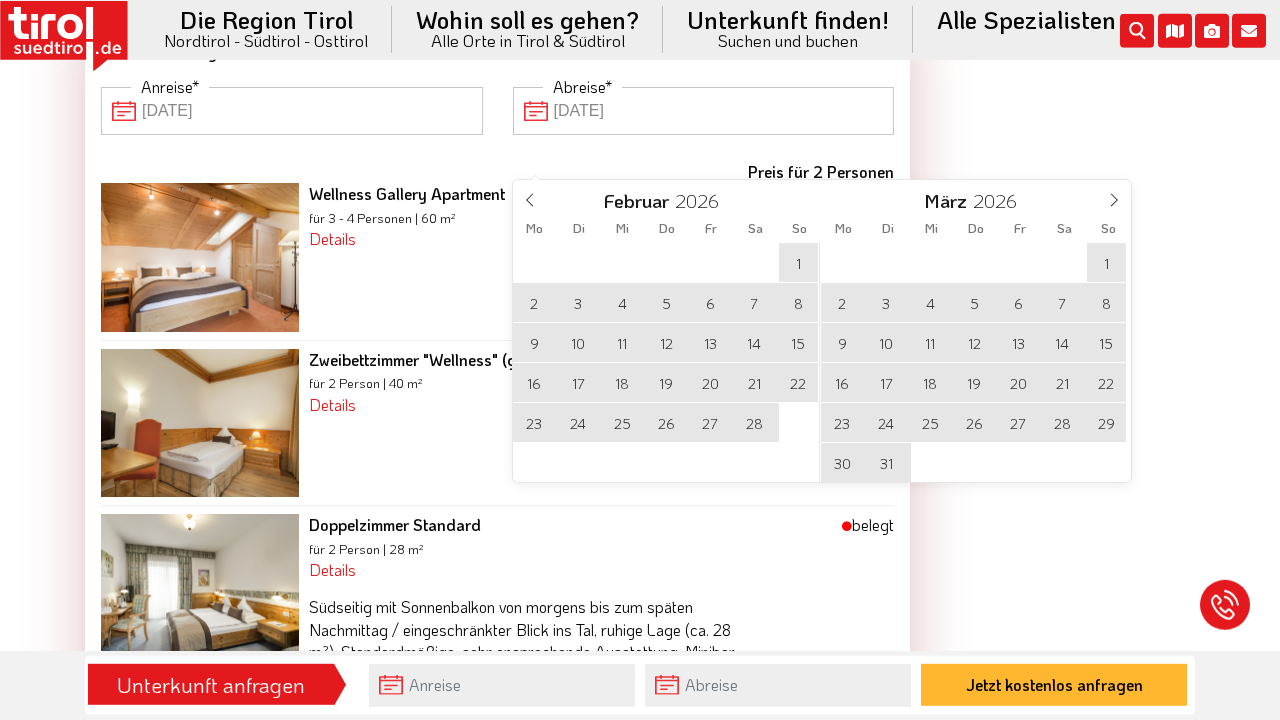 click 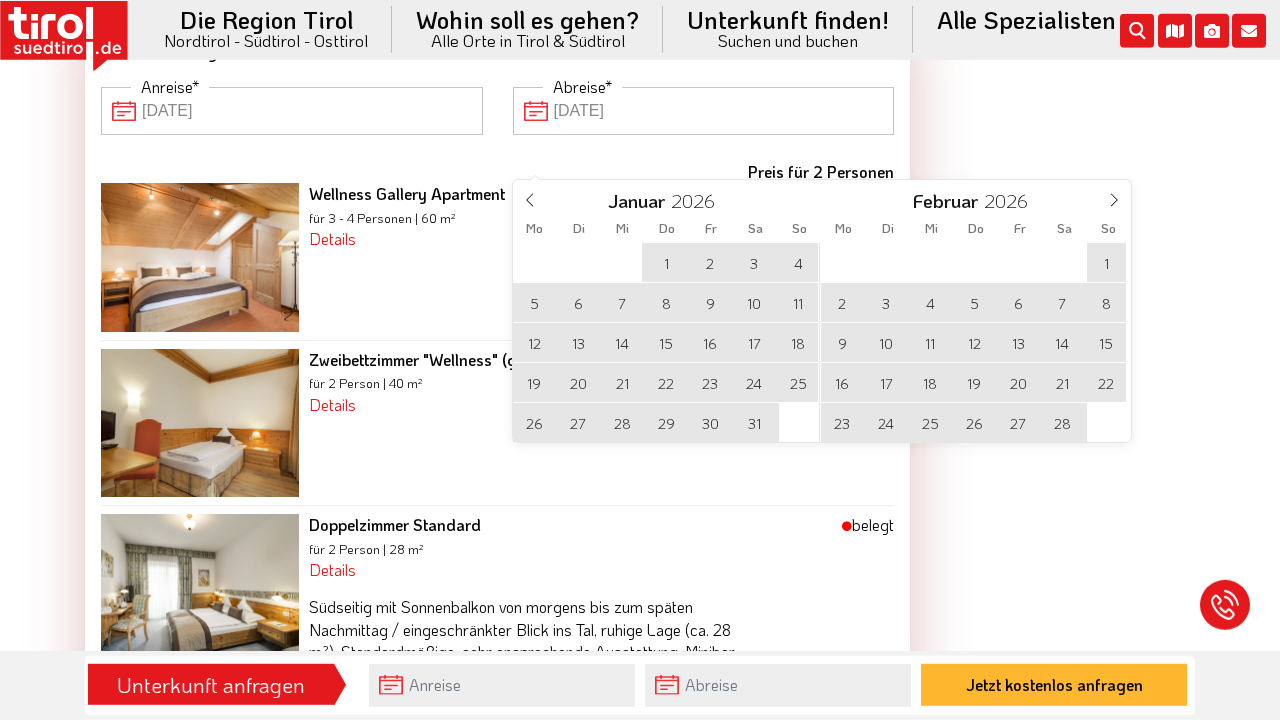 click 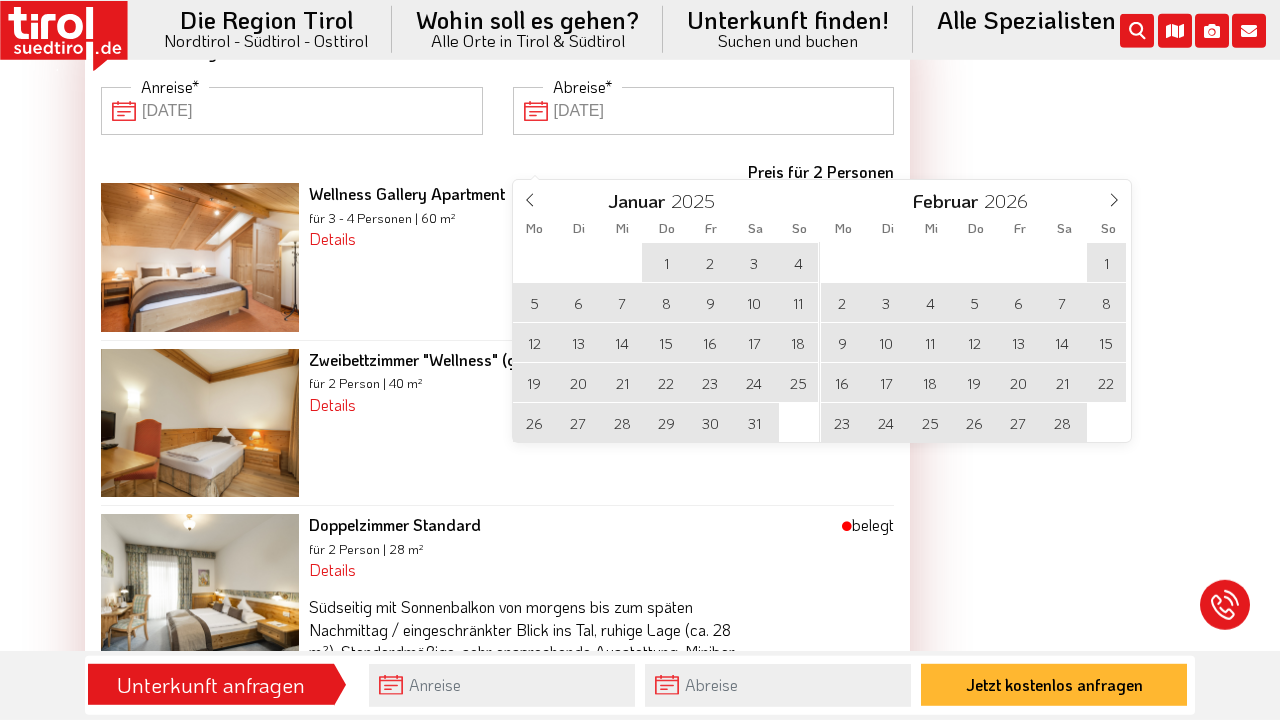 click 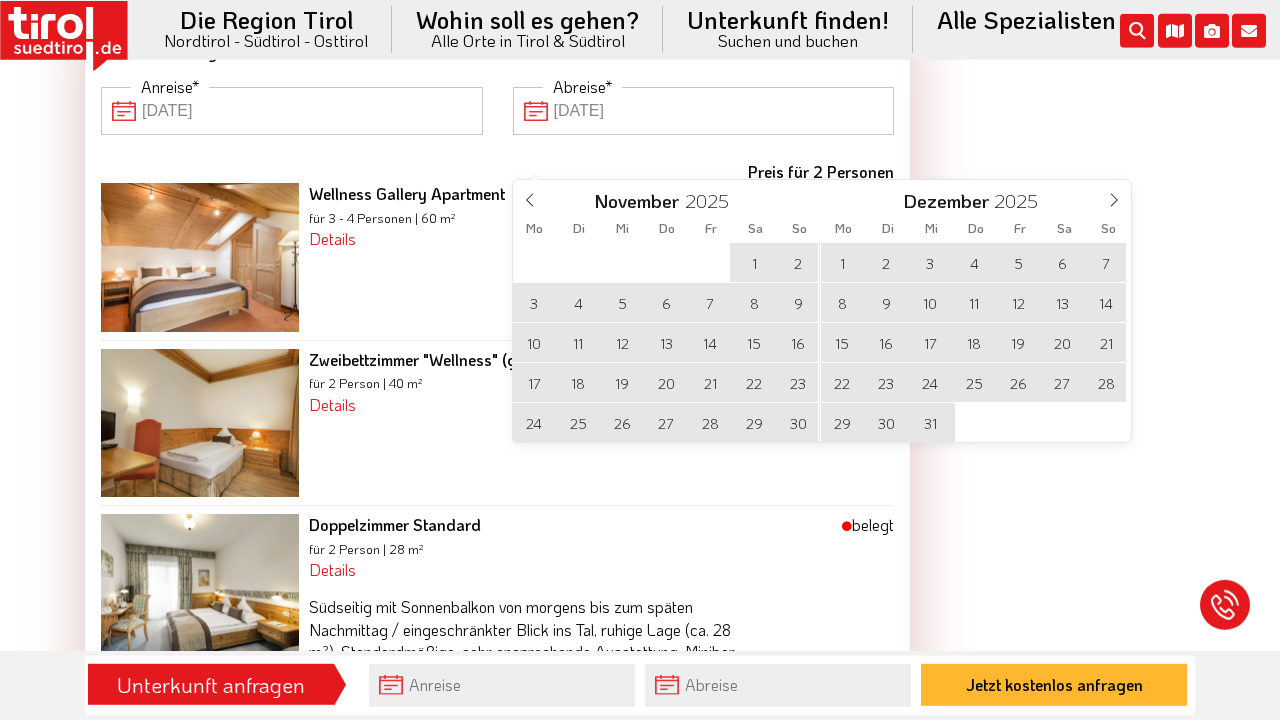click 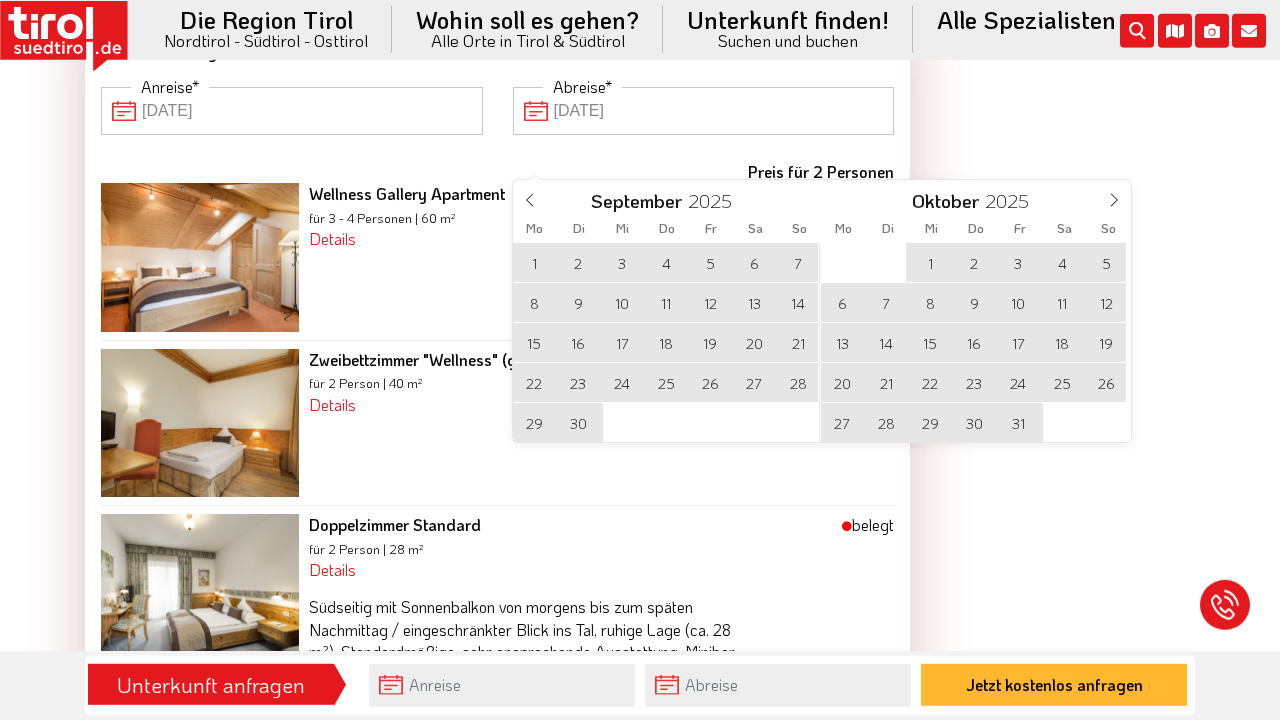 click 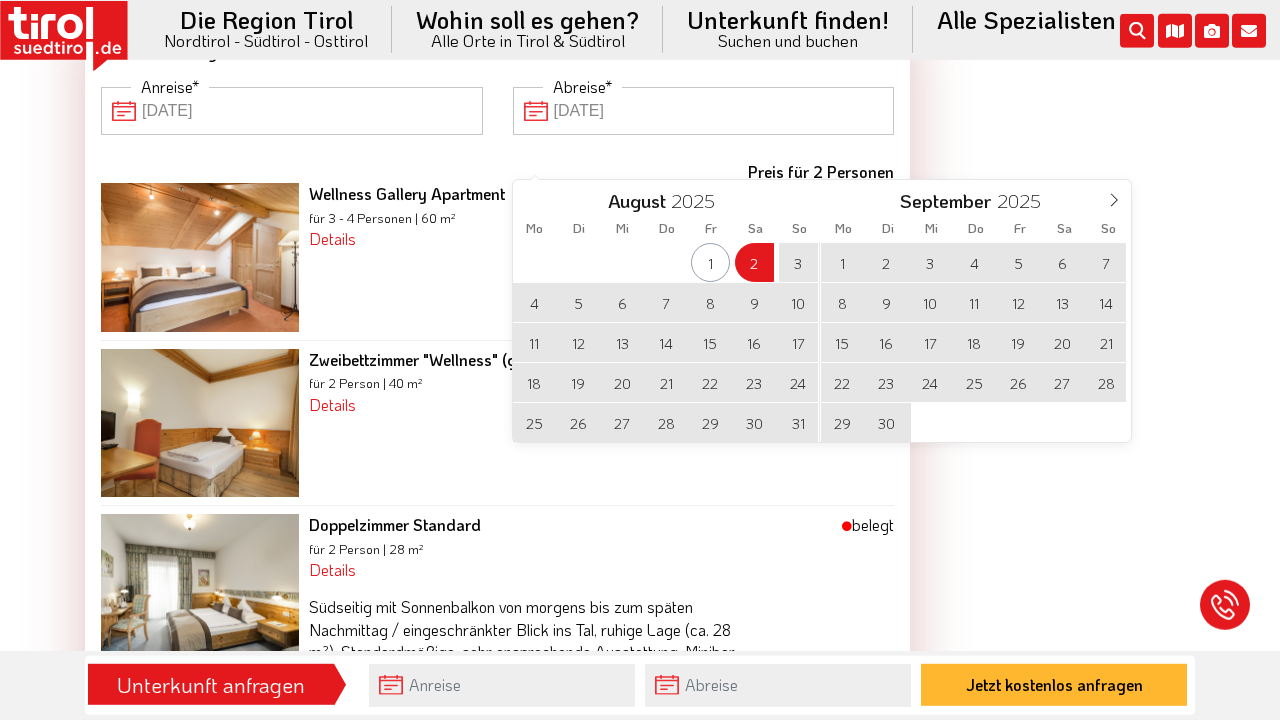 click on "16" at bounding box center (754, 342) 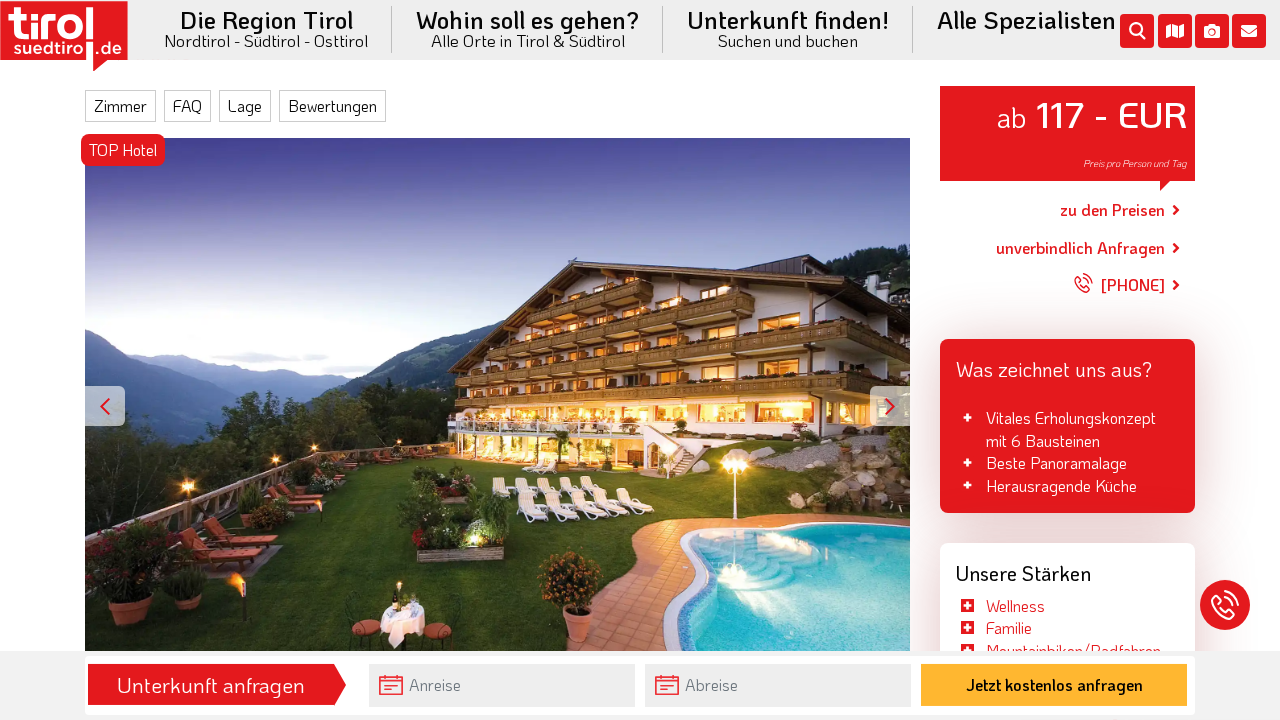scroll, scrollTop: 249, scrollLeft: 0, axis: vertical 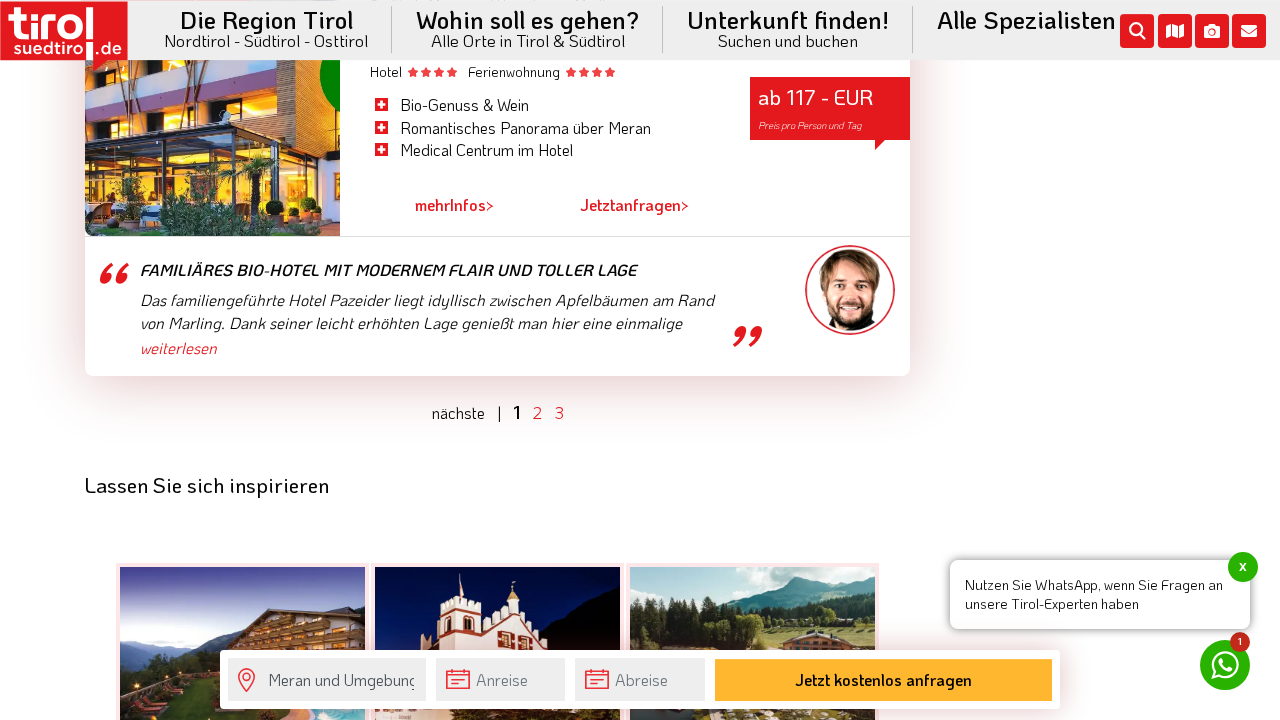 click on "nächste   |" at bounding box center (466, 412) 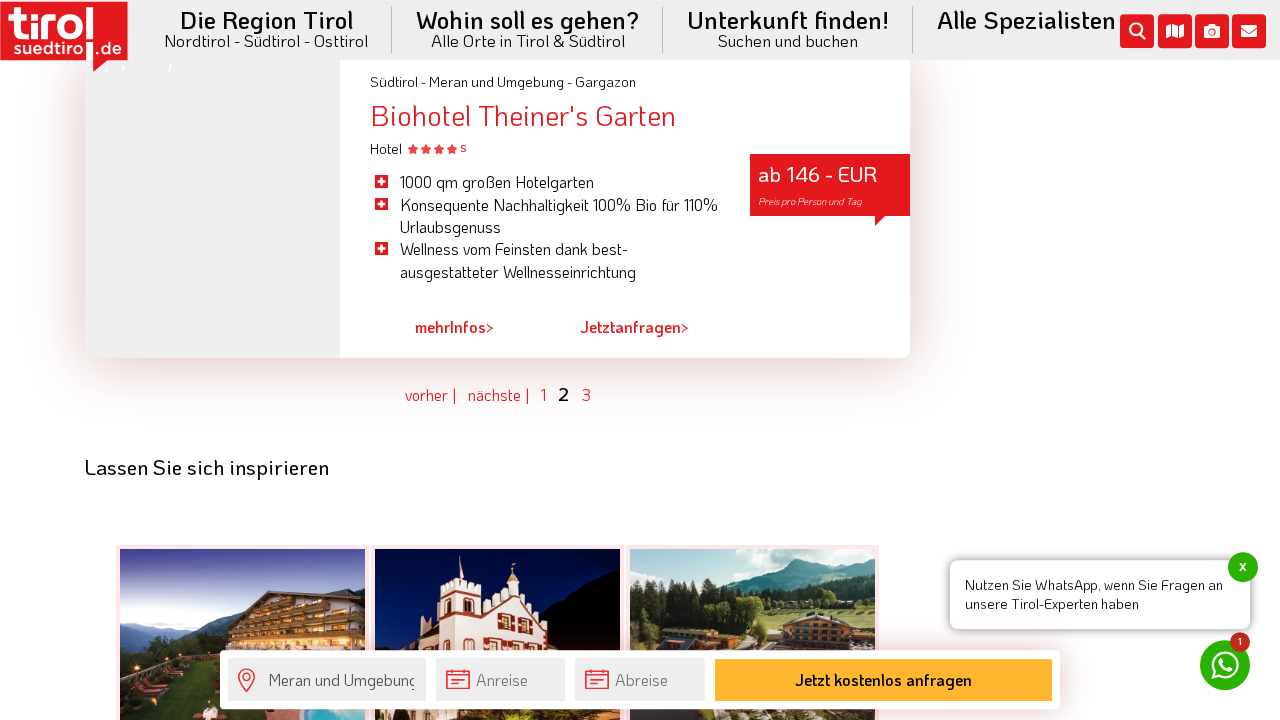 scroll, scrollTop: 5366, scrollLeft: 0, axis: vertical 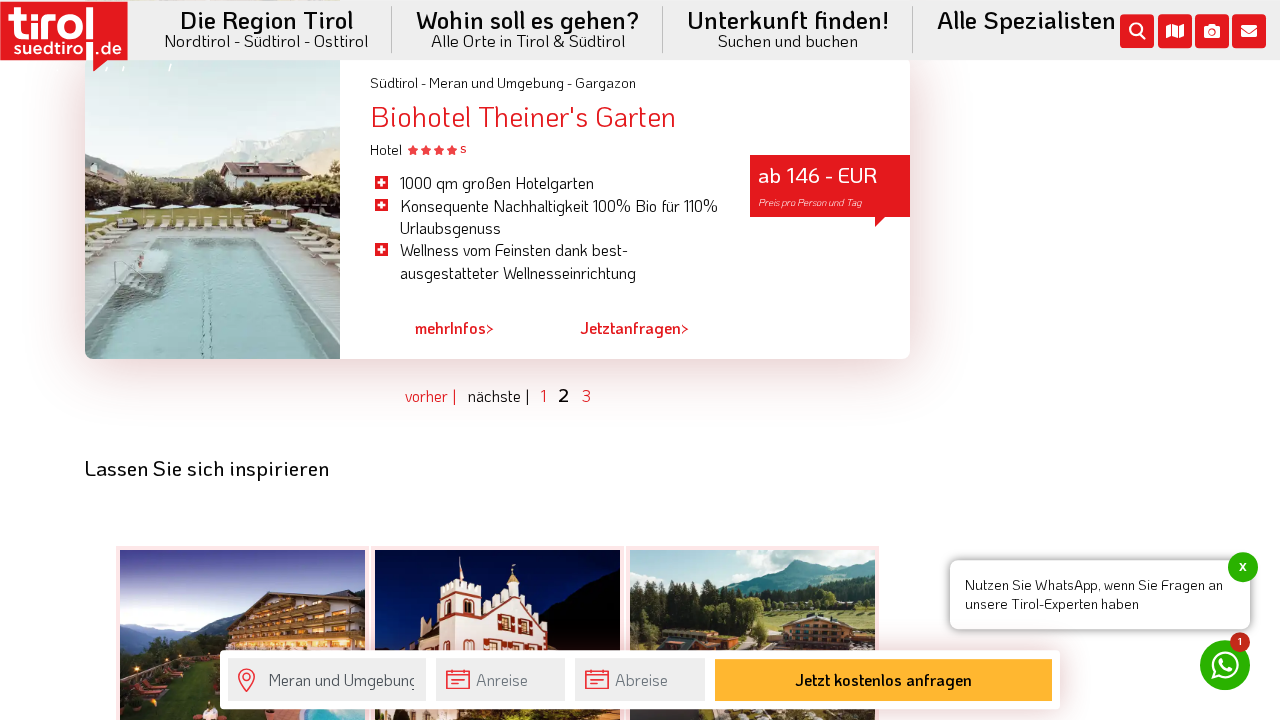 click on "nächste |" at bounding box center [498, 395] 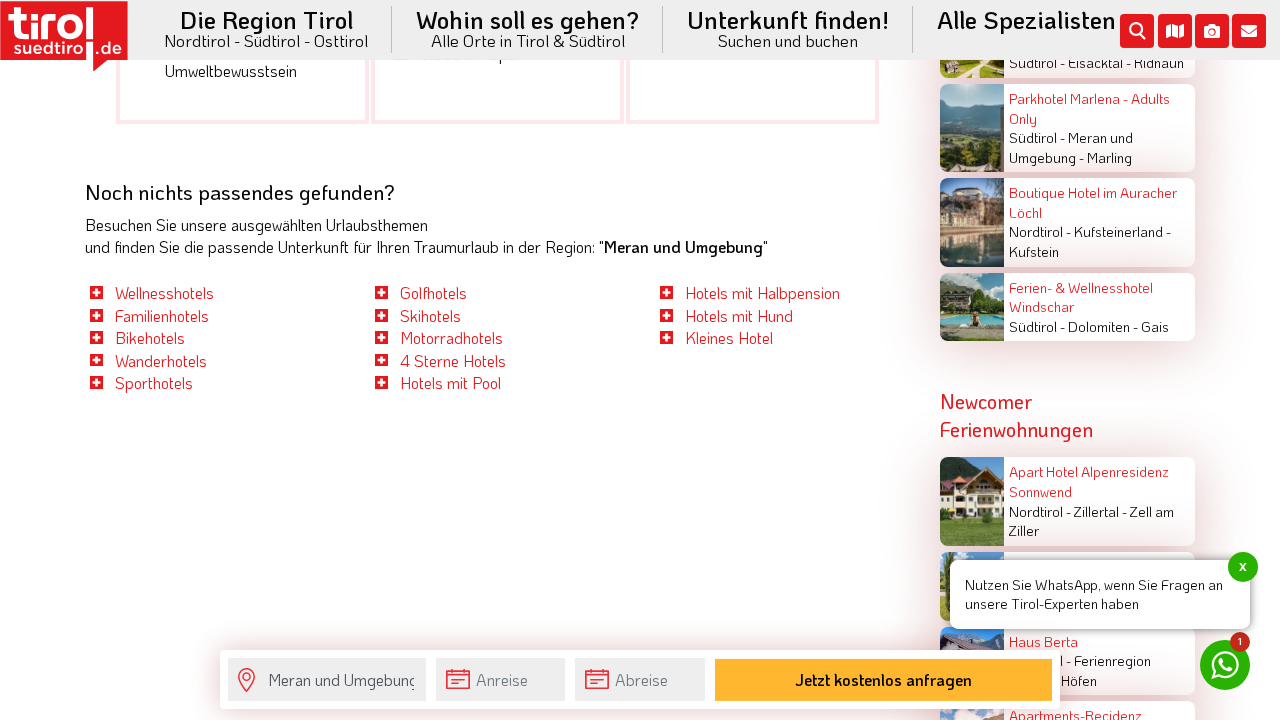 scroll, scrollTop: 3161, scrollLeft: 0, axis: vertical 